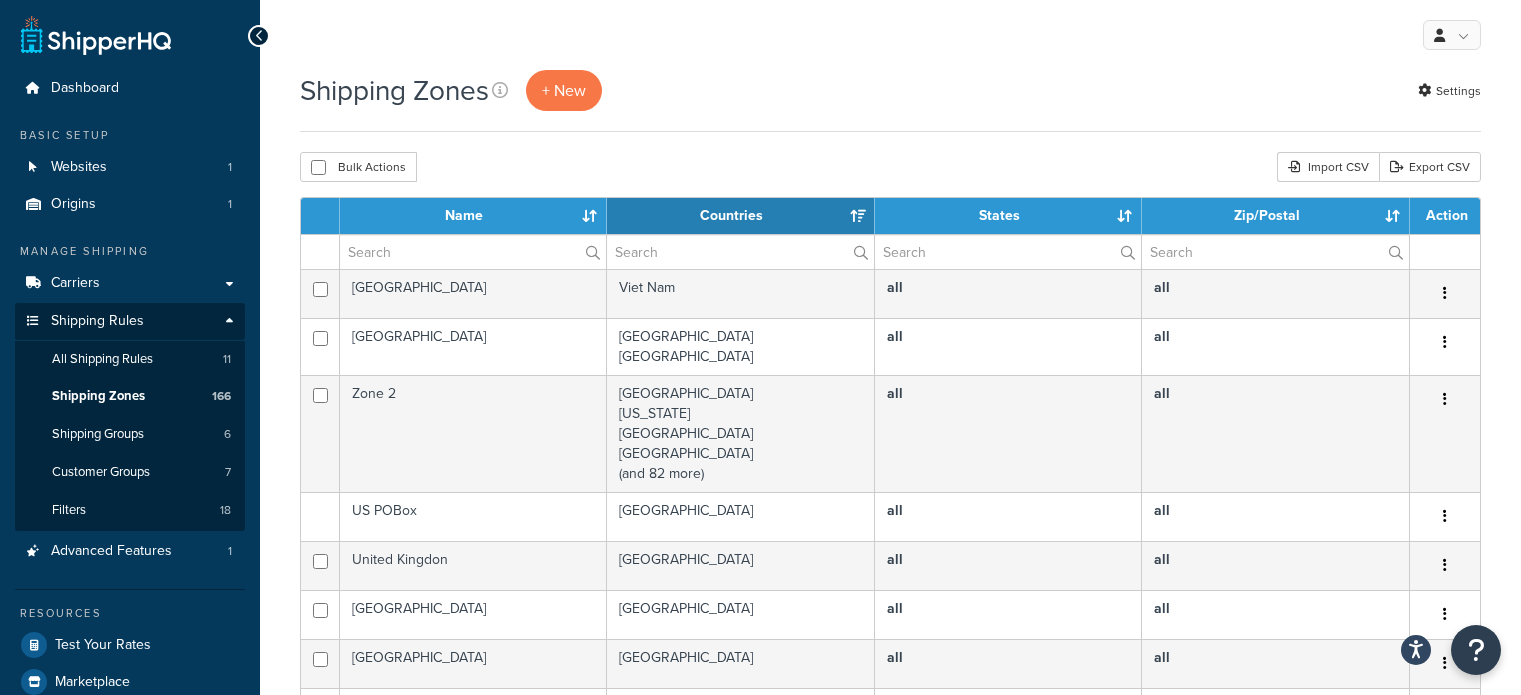 select on "15" 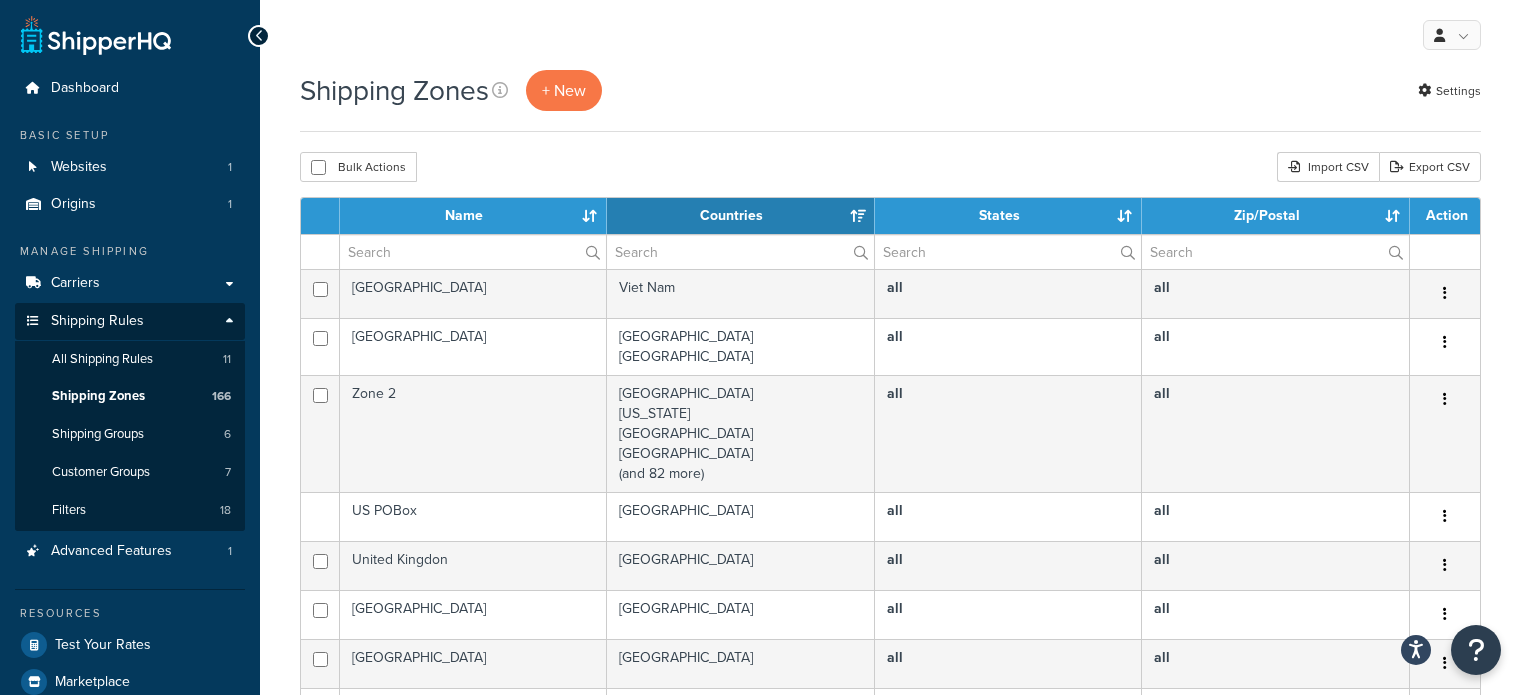 scroll, scrollTop: 0, scrollLeft: 0, axis: both 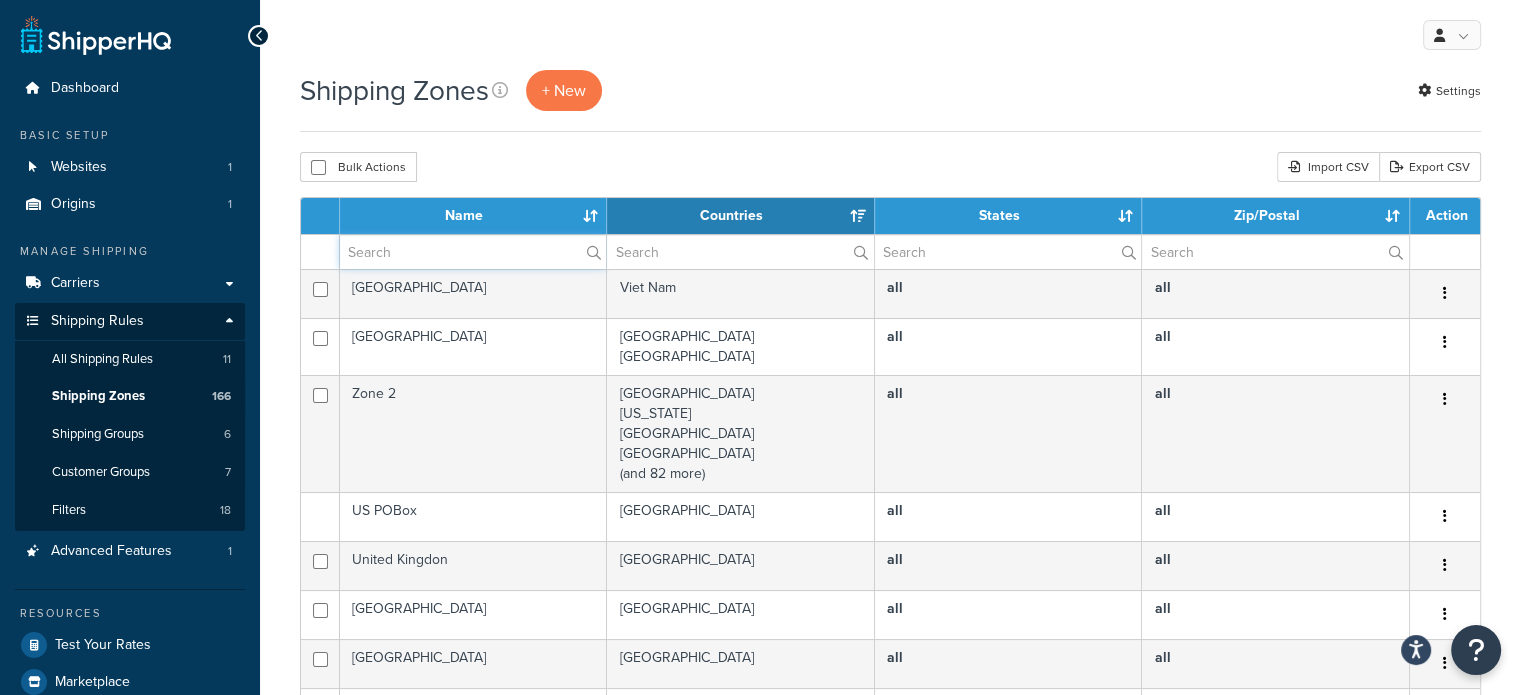 click at bounding box center [473, 252] 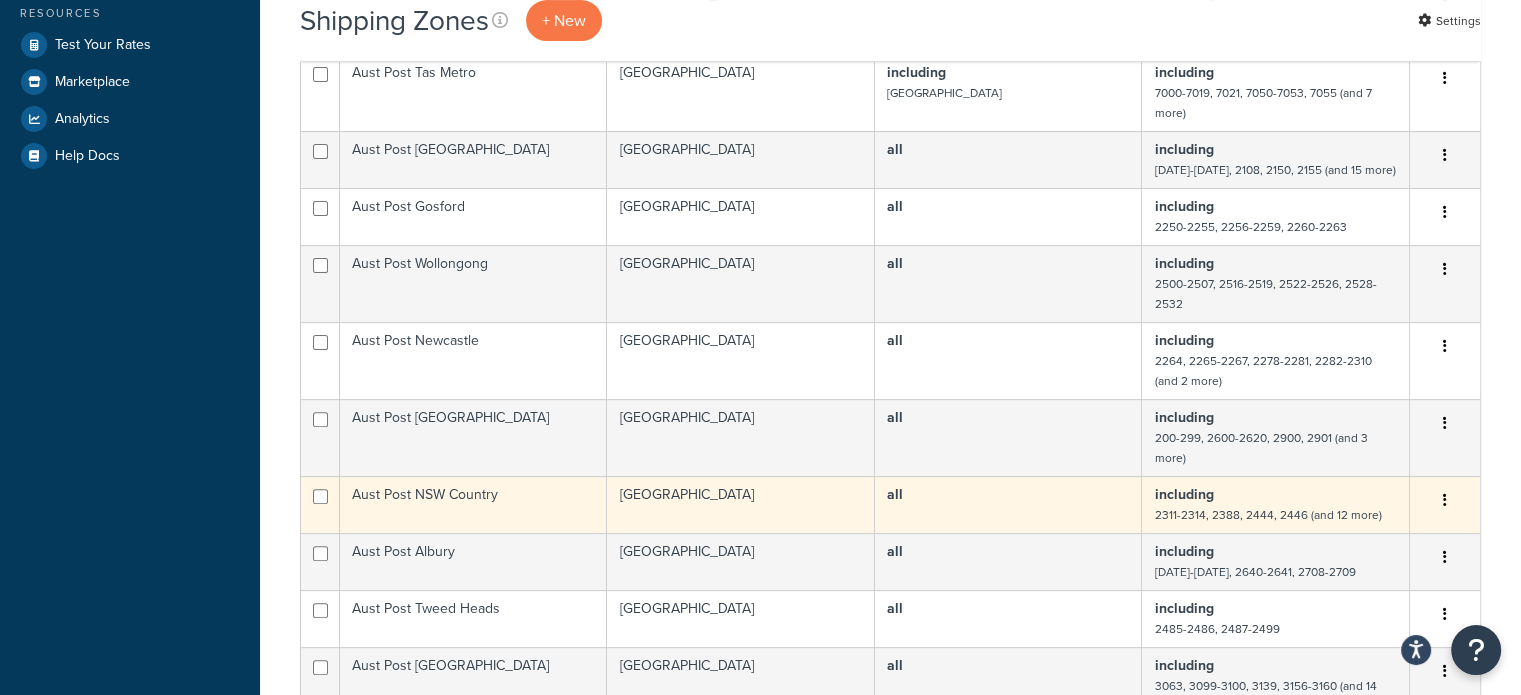 scroll, scrollTop: 700, scrollLeft: 0, axis: vertical 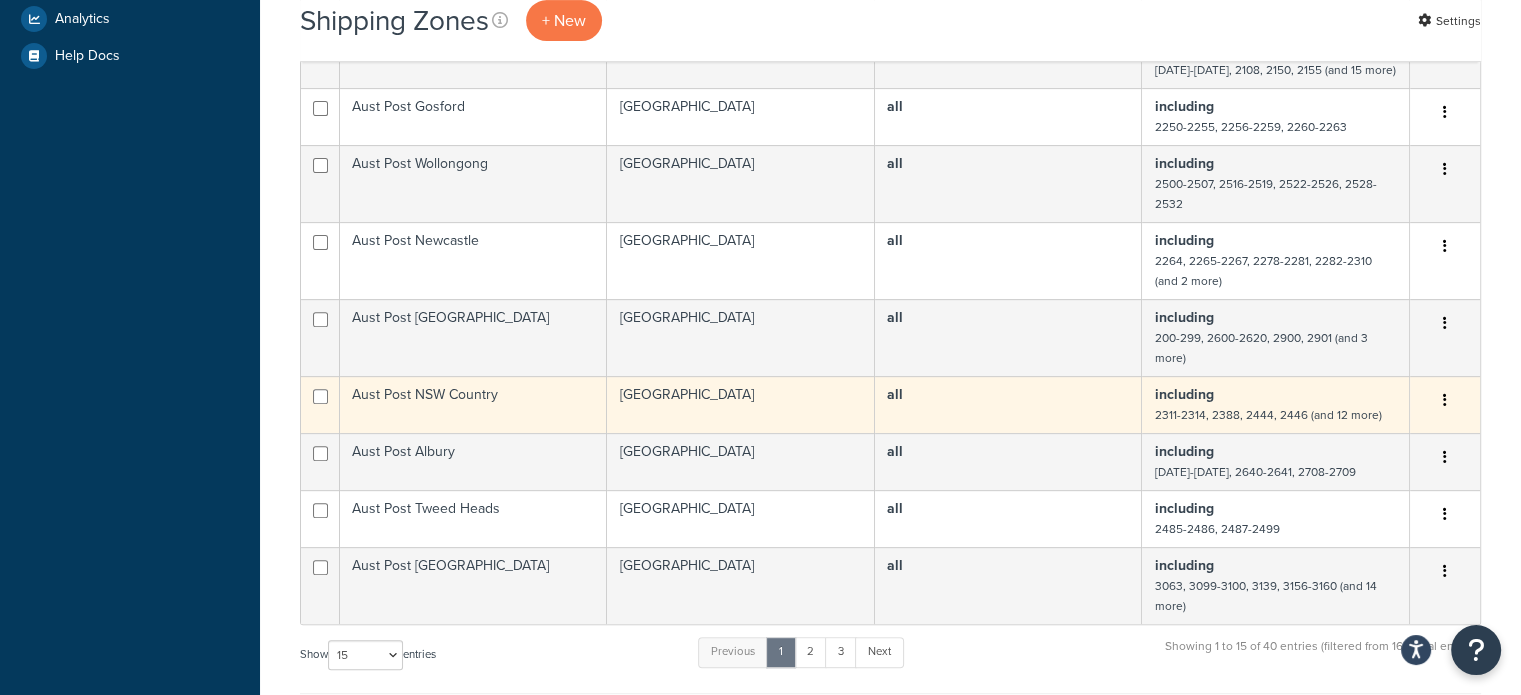click on "Aust Post NSW Country" at bounding box center (473, 404) 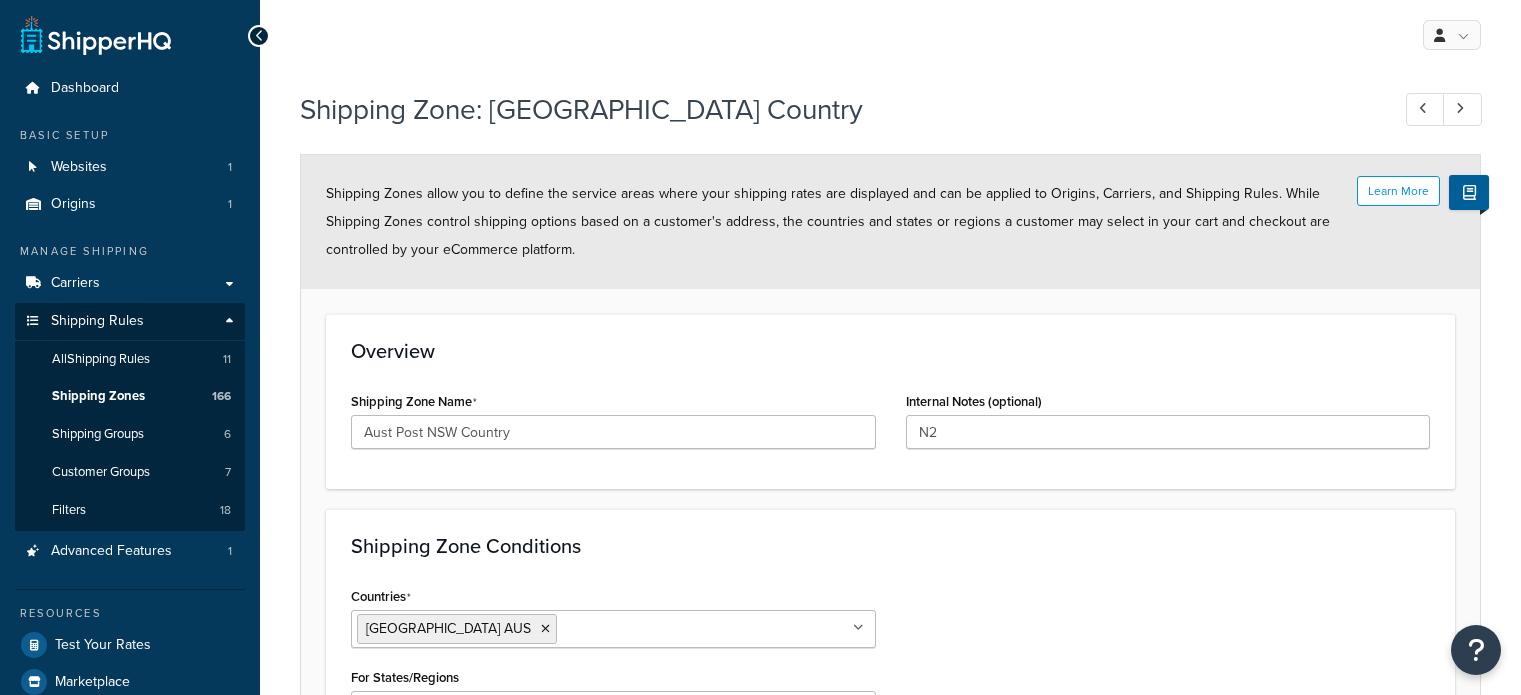 select on "including" 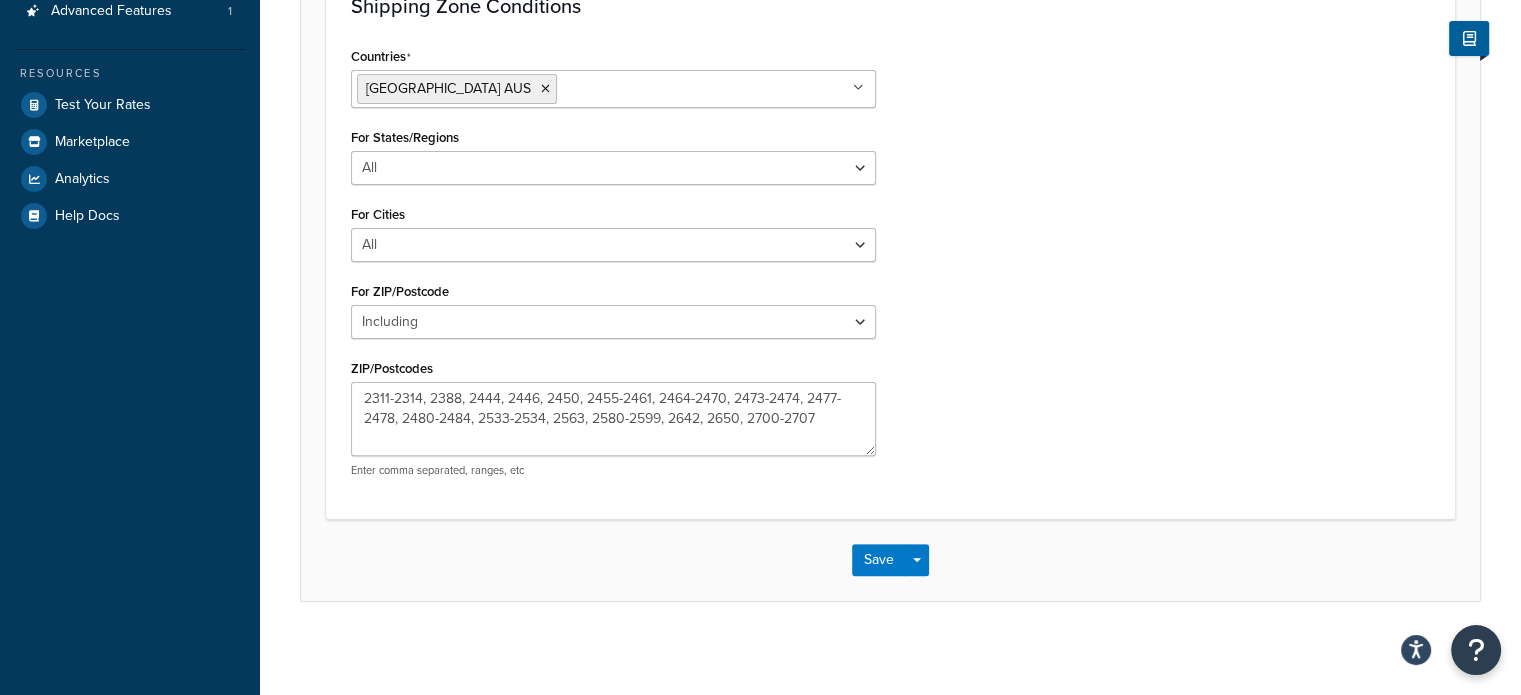 scroll, scrollTop: 544, scrollLeft: 0, axis: vertical 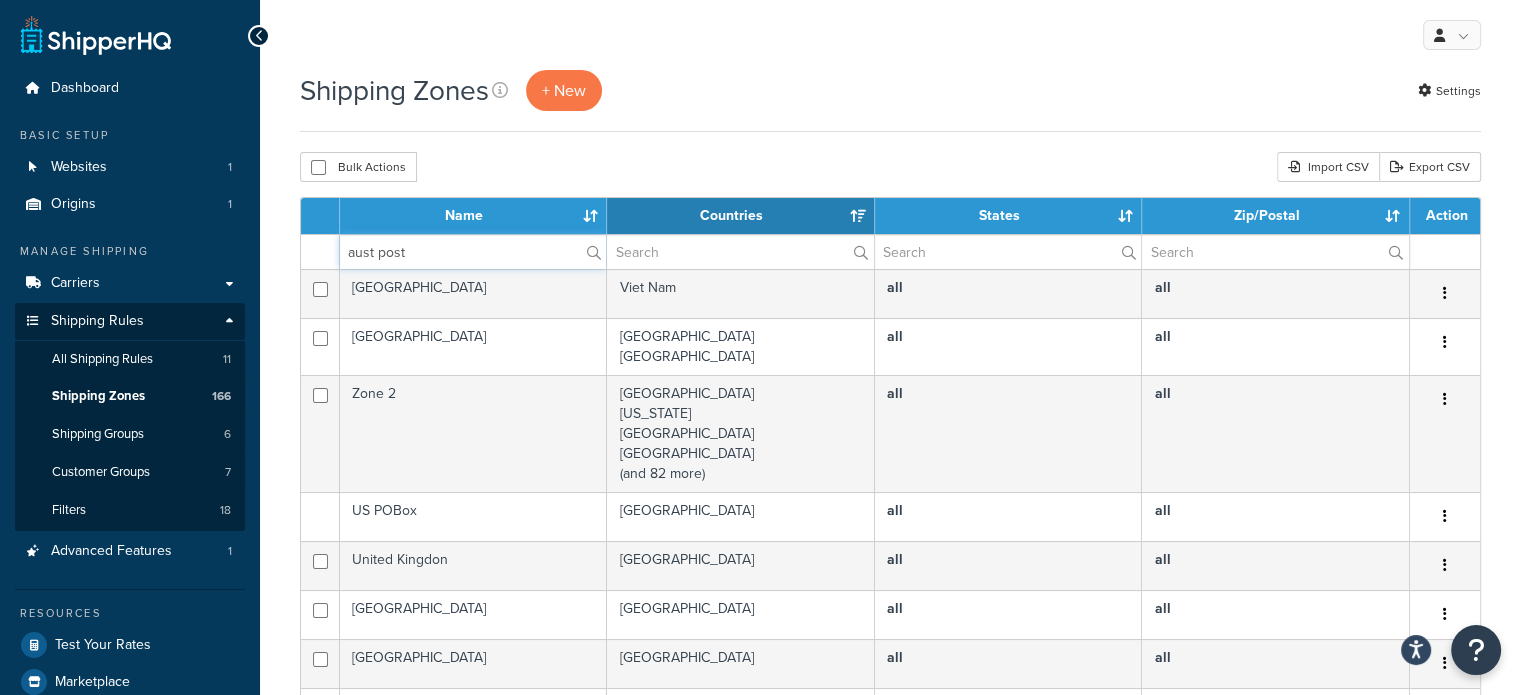 click on "aust post" at bounding box center (473, 252) 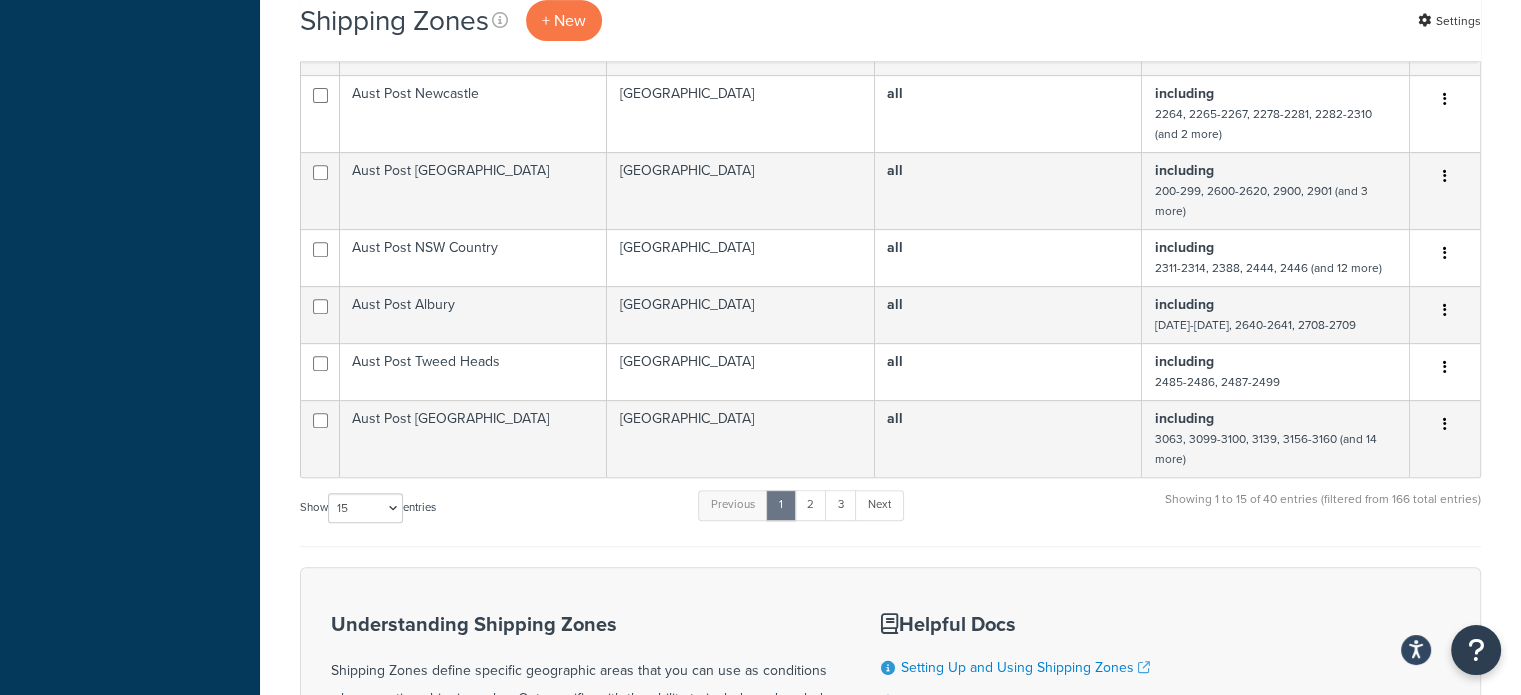 scroll, scrollTop: 1000, scrollLeft: 0, axis: vertical 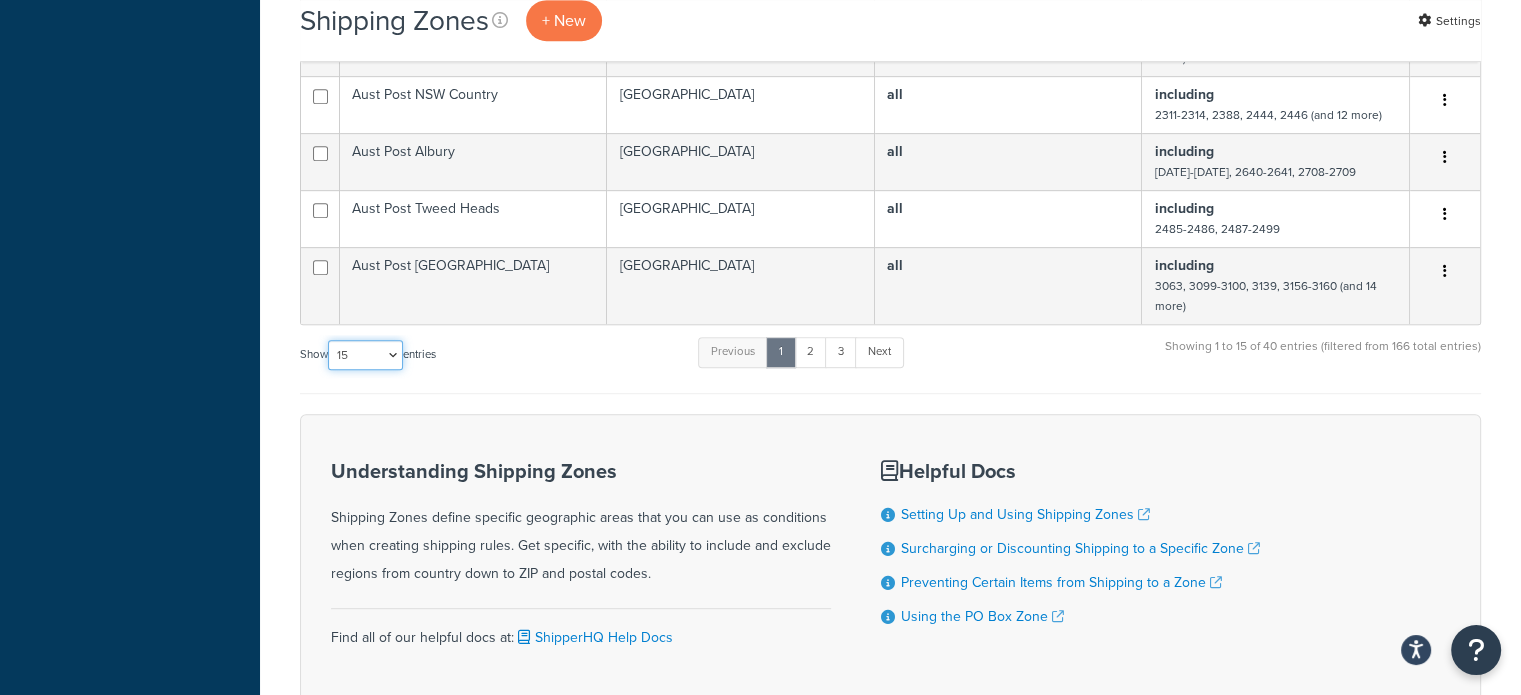 click on "10 15 25 50 100" at bounding box center (365, 355) 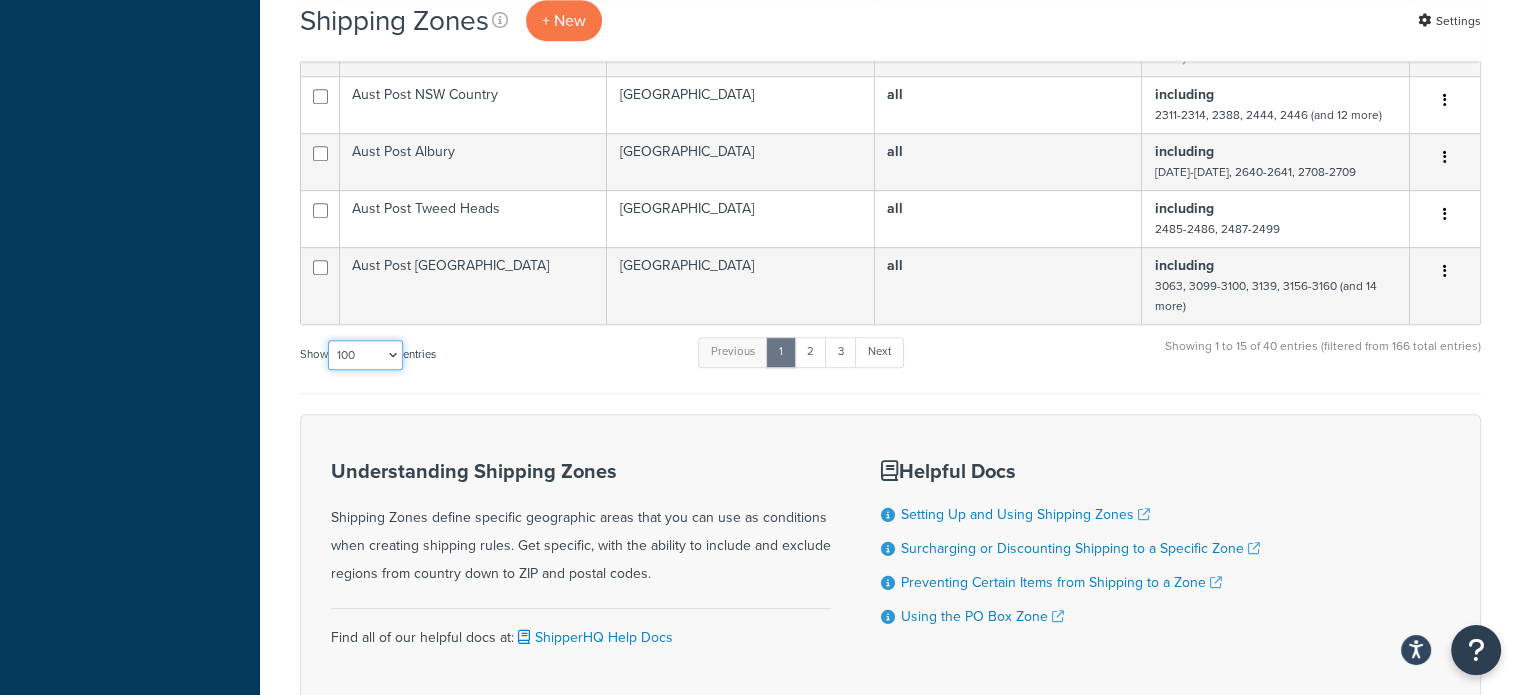 click on "10 15 25 50 100" at bounding box center [365, 355] 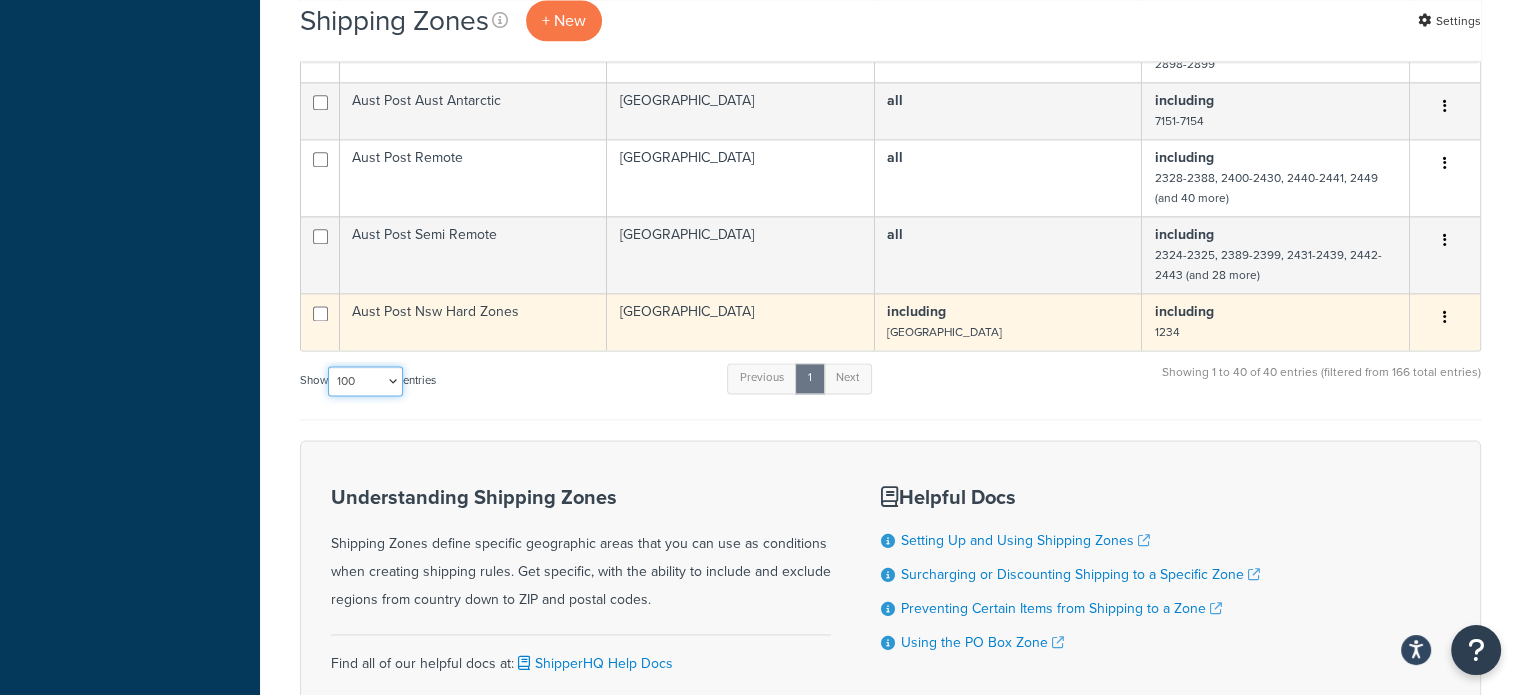 scroll, scrollTop: 2600, scrollLeft: 0, axis: vertical 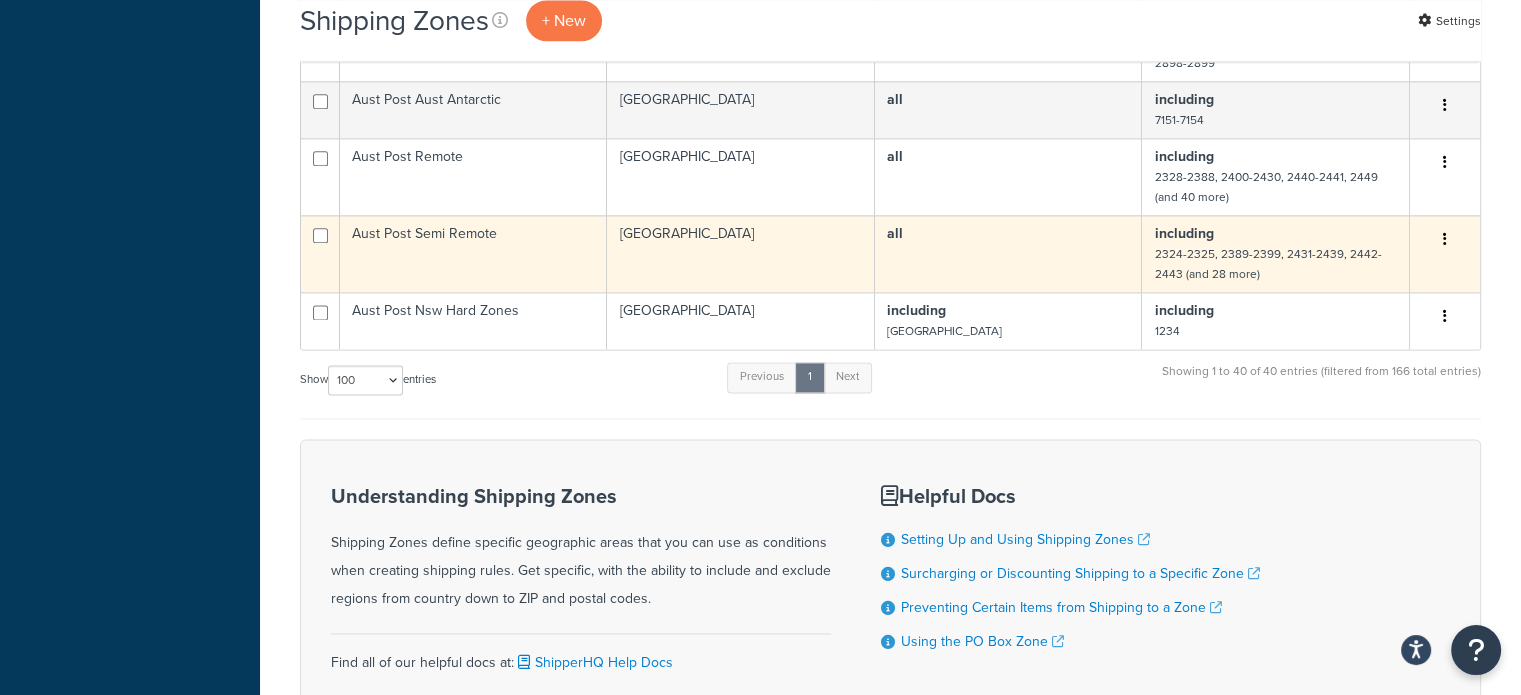 click on "Aust Post Semi Remote" at bounding box center (473, 253) 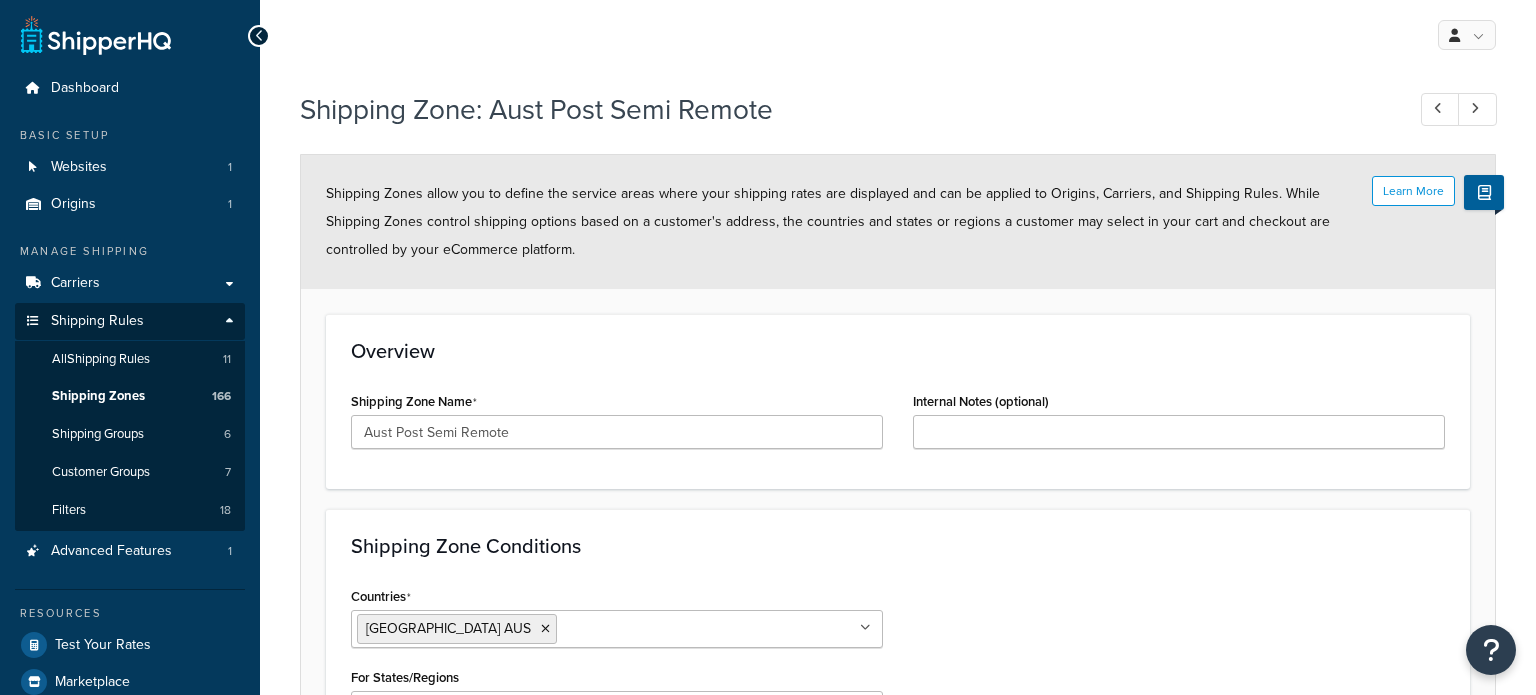 select on "including" 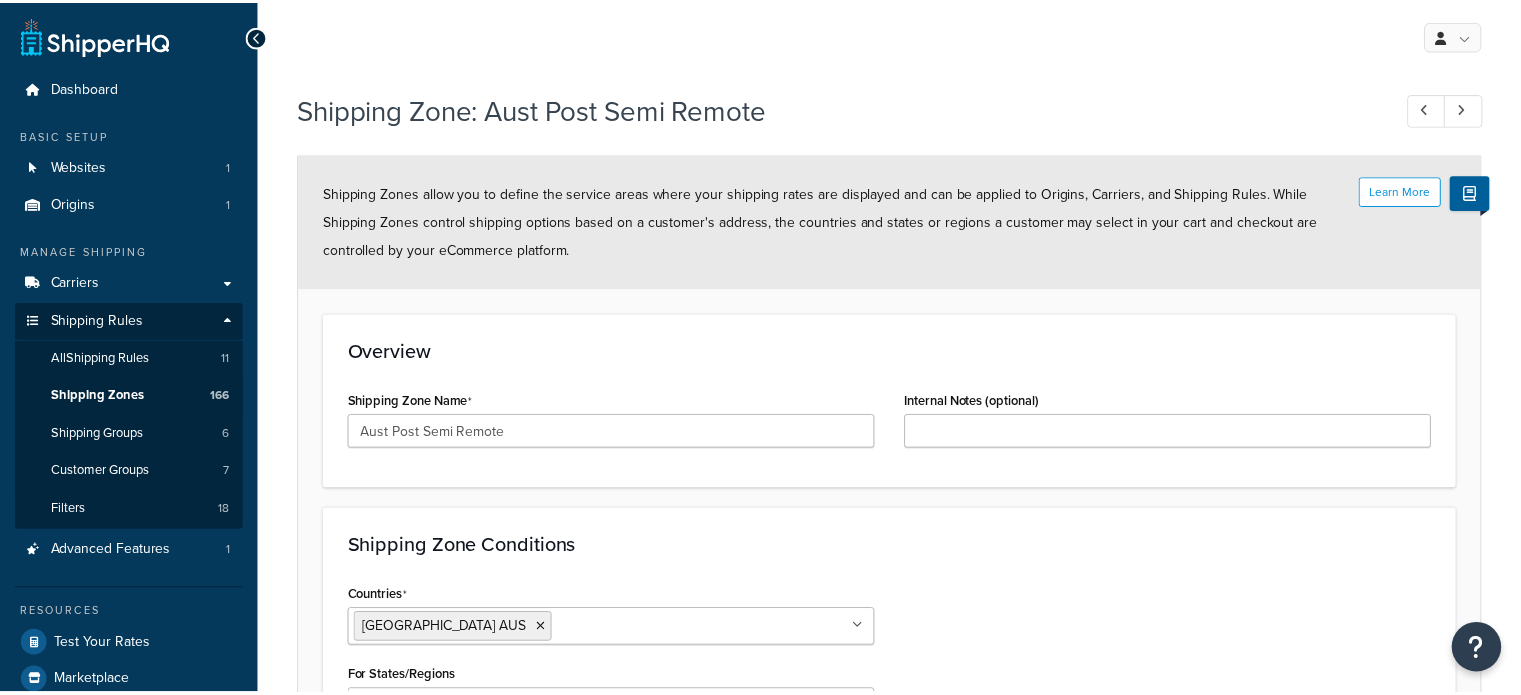 scroll, scrollTop: 0, scrollLeft: 0, axis: both 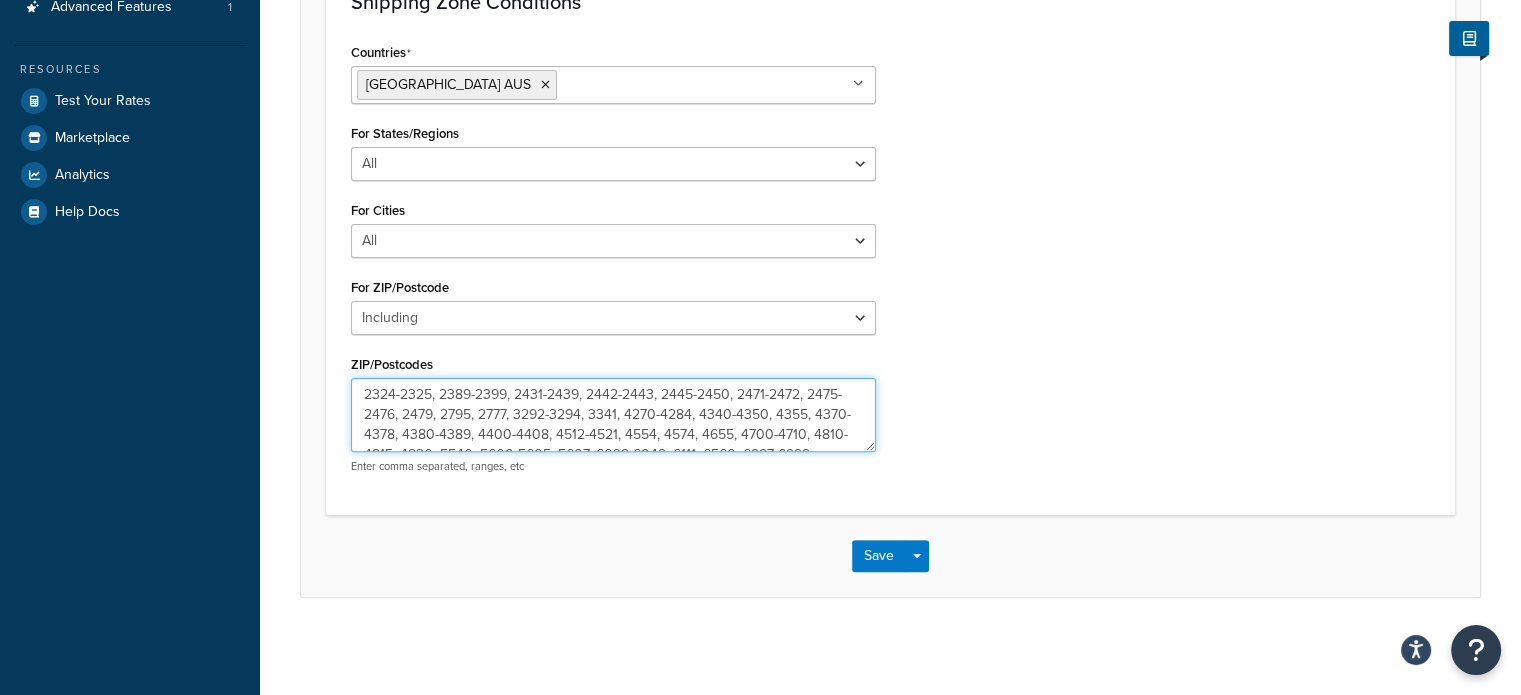 click on "2324-2325, 2389-2399, 2431-2439, 2442-2443, 2445-2450, 2471-2472, 2475-2476, 2479, 2795, 2777, 3292-3294, 3341, 4270-4284, 4340-4350, 4355, 4370-4378, 4380-4389, 4400-4408, 4512-4521, 4554, 4574, 4655, 4700-4710, 4810-4815, 4820, 5540, 5600-5605, 5607, 6039-6049, 6111, 6560, 6997-6999" at bounding box center (613, 415) 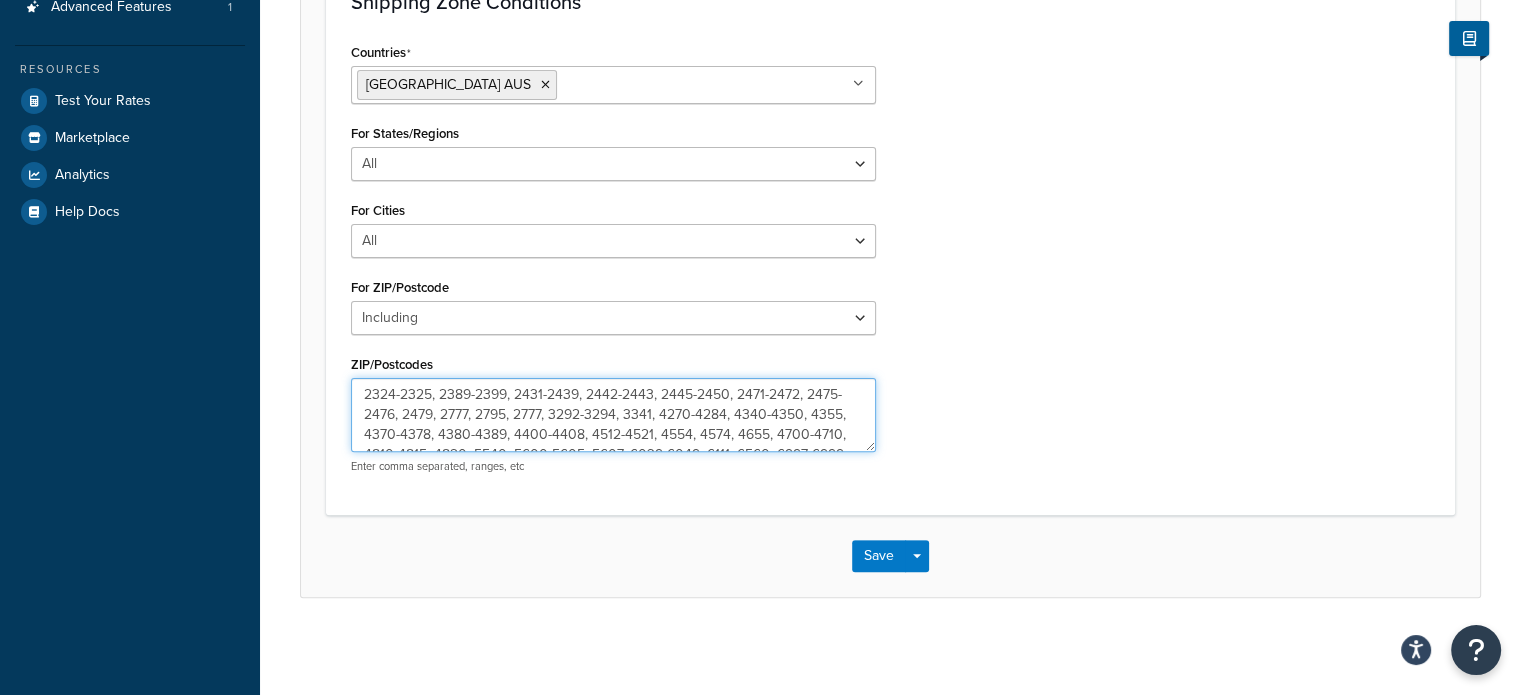 click on "2324-2325, 2389-2399, 2431-2439, 2442-2443, 2445-2450, 2471-2472, 2475-2476, 2479, 2777, 2795, 2777, 3292-3294, 3341, 4270-4284, 4340-4350, 4355, 4370-4378, 4380-4389, 4400-4408, 4512-4521, 4554, 4574, 4655, 4700-4710, 4810-4815, 4820, 5540, 5600-5605, 5607, 6039-6049, 6111, 6560, 6997-6999" at bounding box center [613, 415] 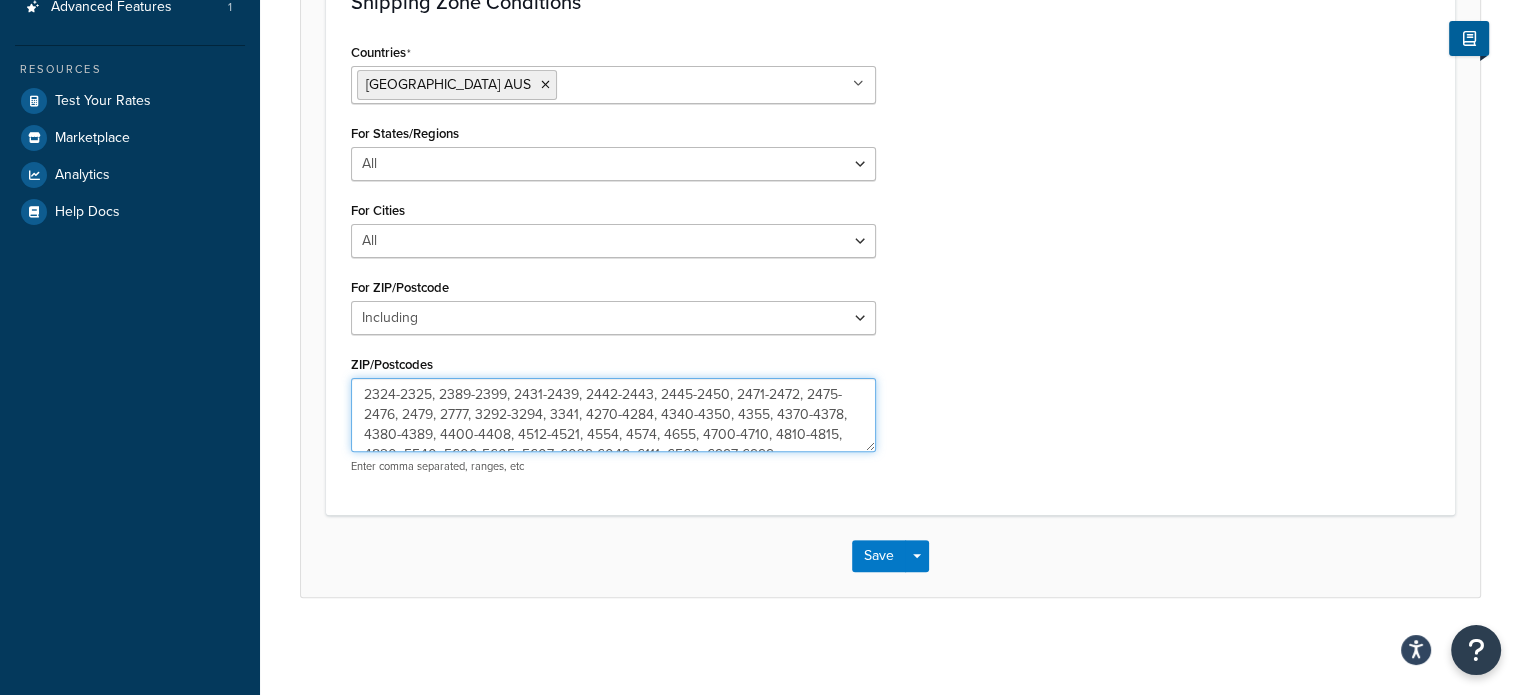 type on "2324-2325, 2389-2399, 2431-2439, 2442-2443, 2445-2450, 2471-2472, 2475-2476, 2479, 2777, 3292-3294, 3341, 4270-4284, 4340-4350, 4355, 4370-4378, 4380-4389, 4400-4408, 4512-4521, 4554, 4574, 4655, 4700-4710, 4810-4815, 4820, 5540, 5600-5605, 5607, 6039-6049, 6111, 6560, 6997-6999" 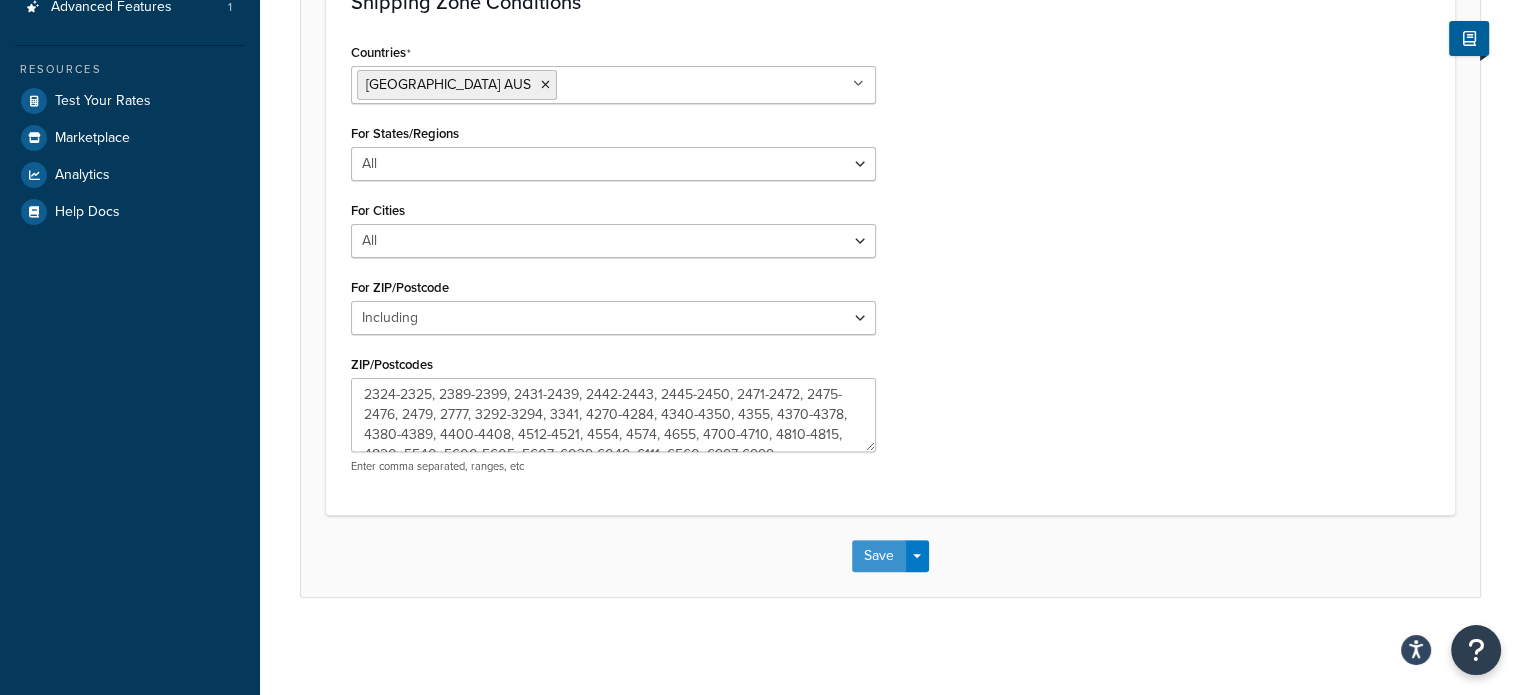 click on "Save" at bounding box center [879, 556] 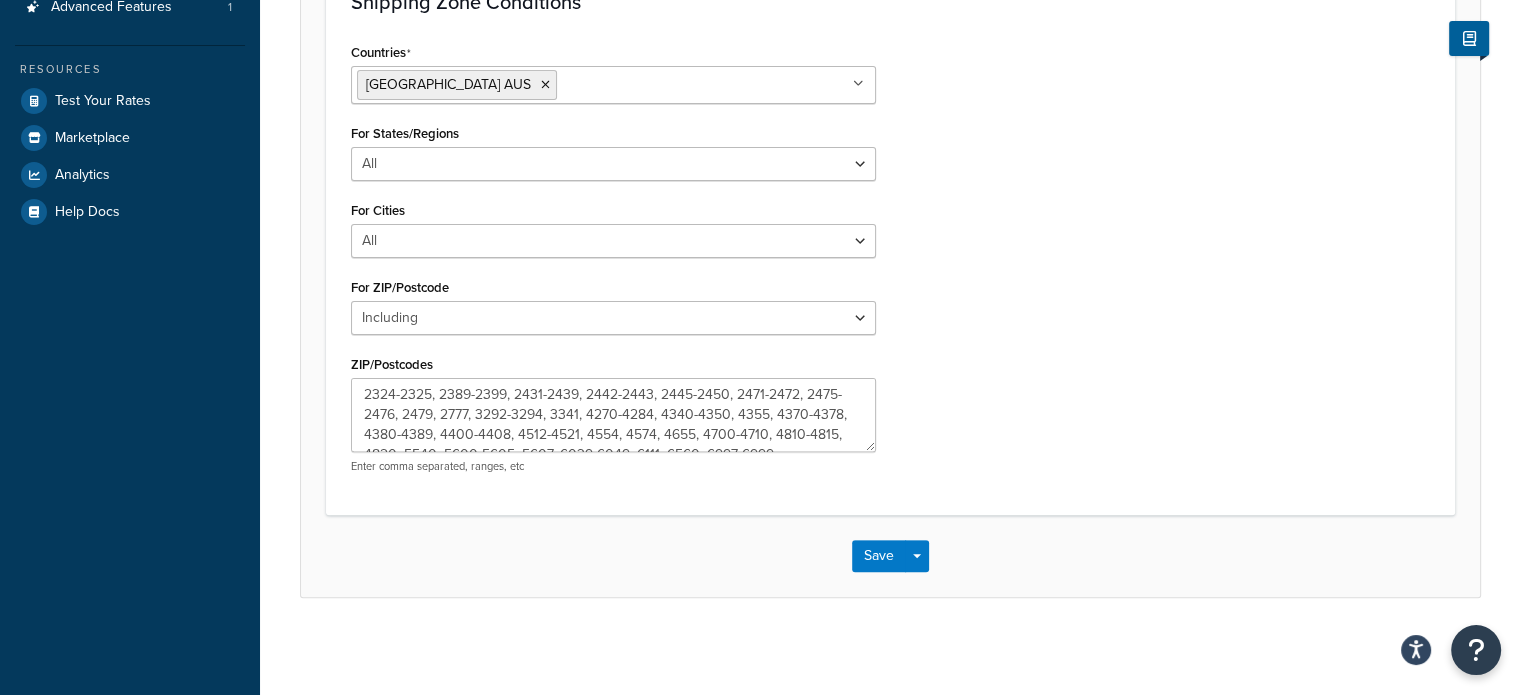scroll, scrollTop: 0, scrollLeft: 0, axis: both 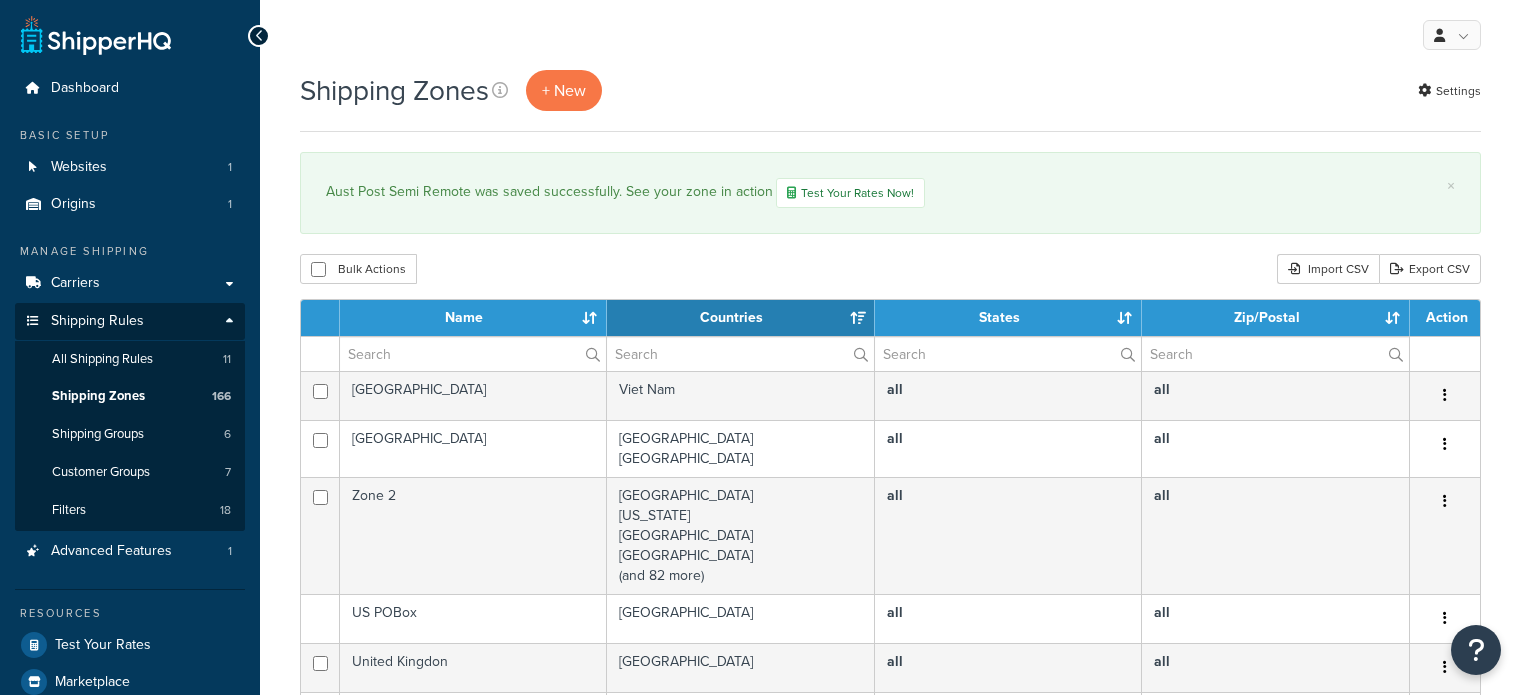 select on "15" 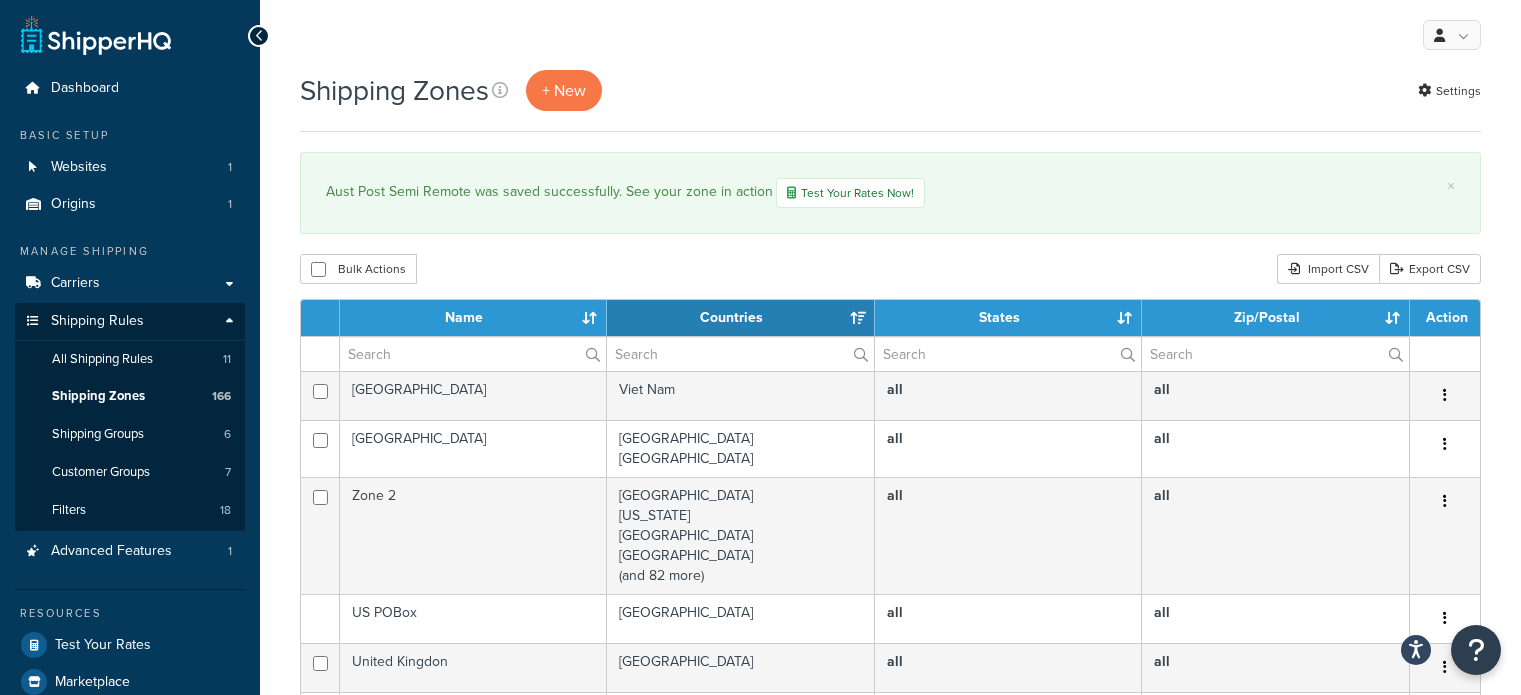 scroll, scrollTop: 0, scrollLeft: 0, axis: both 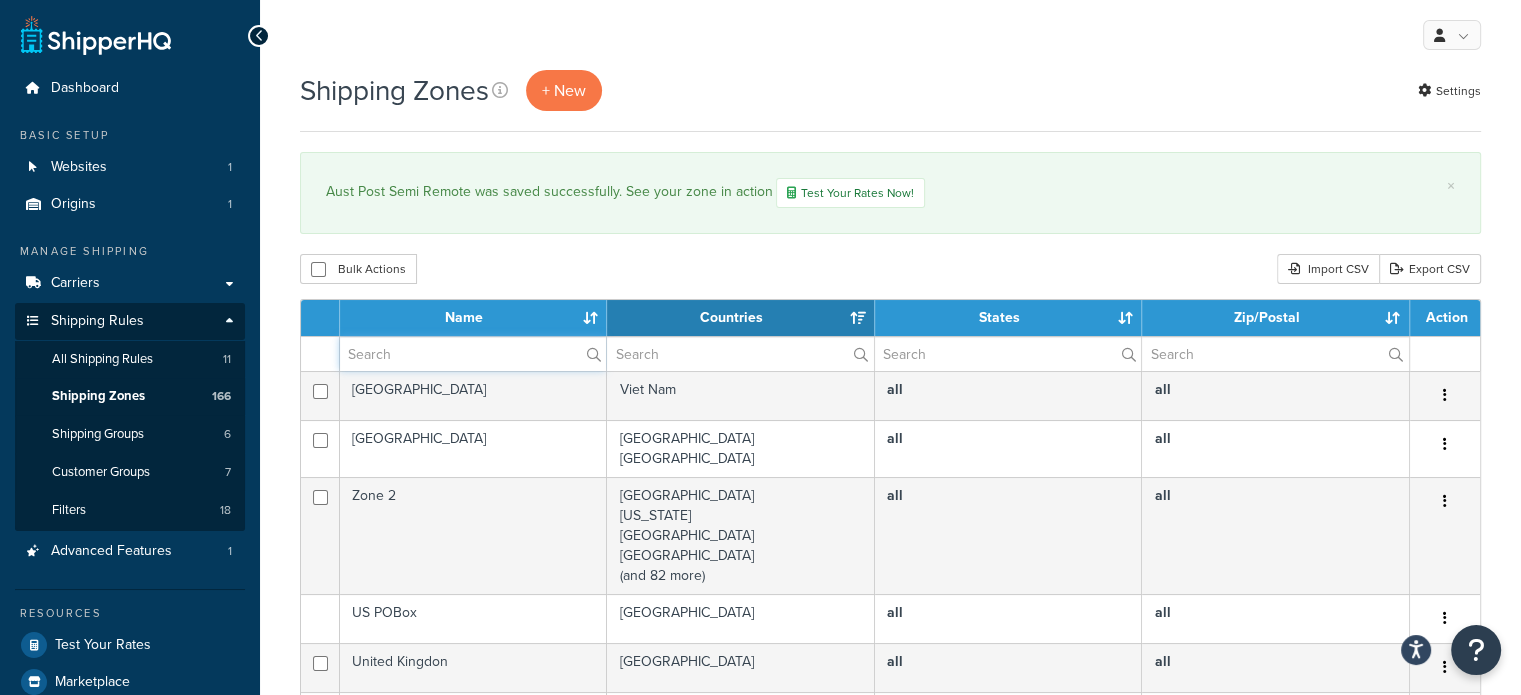 click at bounding box center [473, 354] 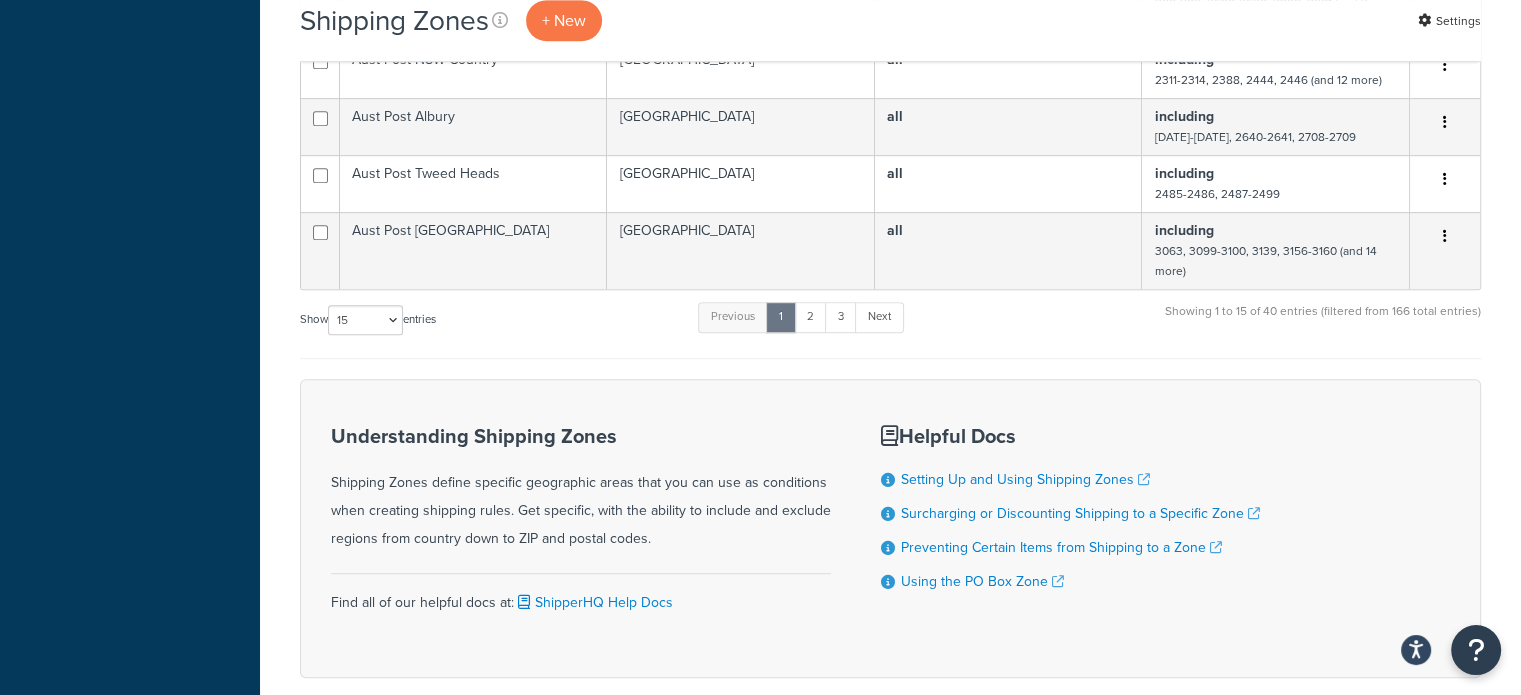 scroll, scrollTop: 1200, scrollLeft: 0, axis: vertical 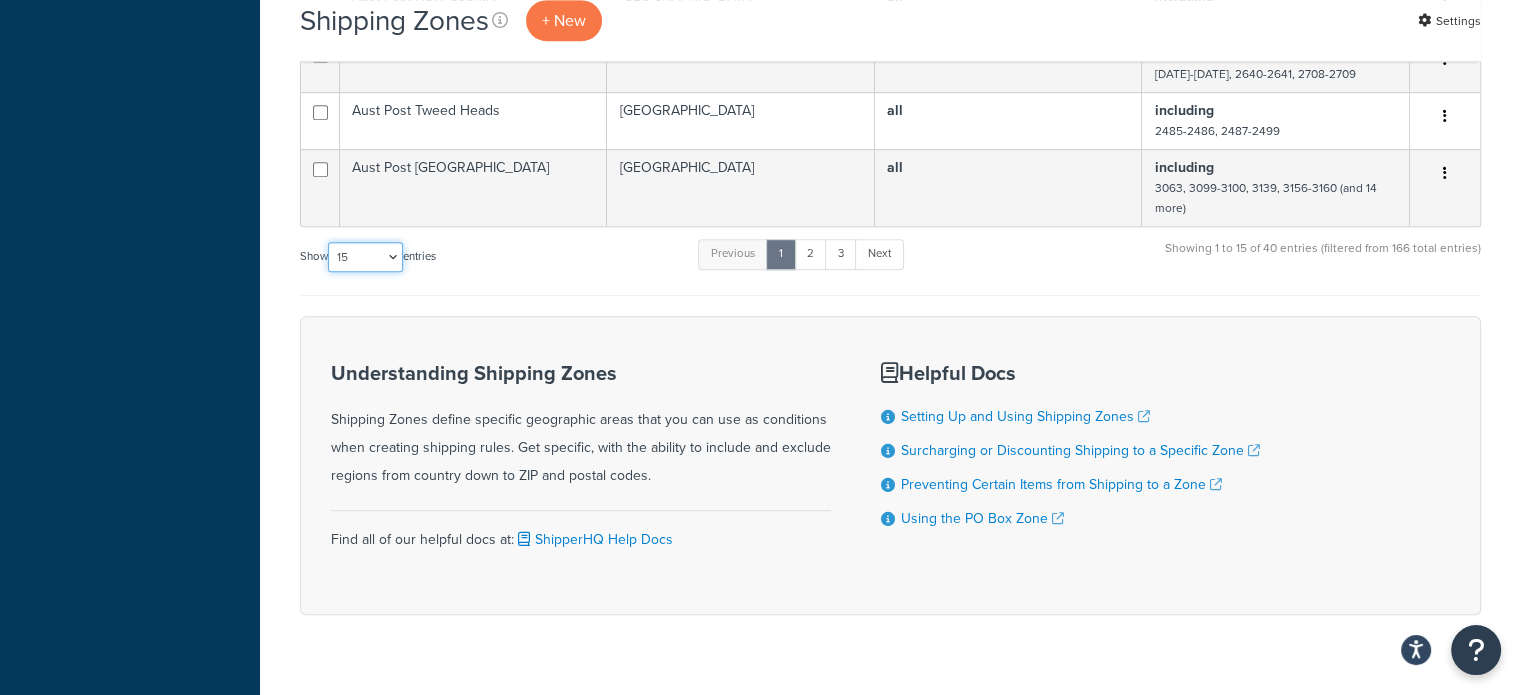 click on "10 15 25 50 100" at bounding box center [365, 257] 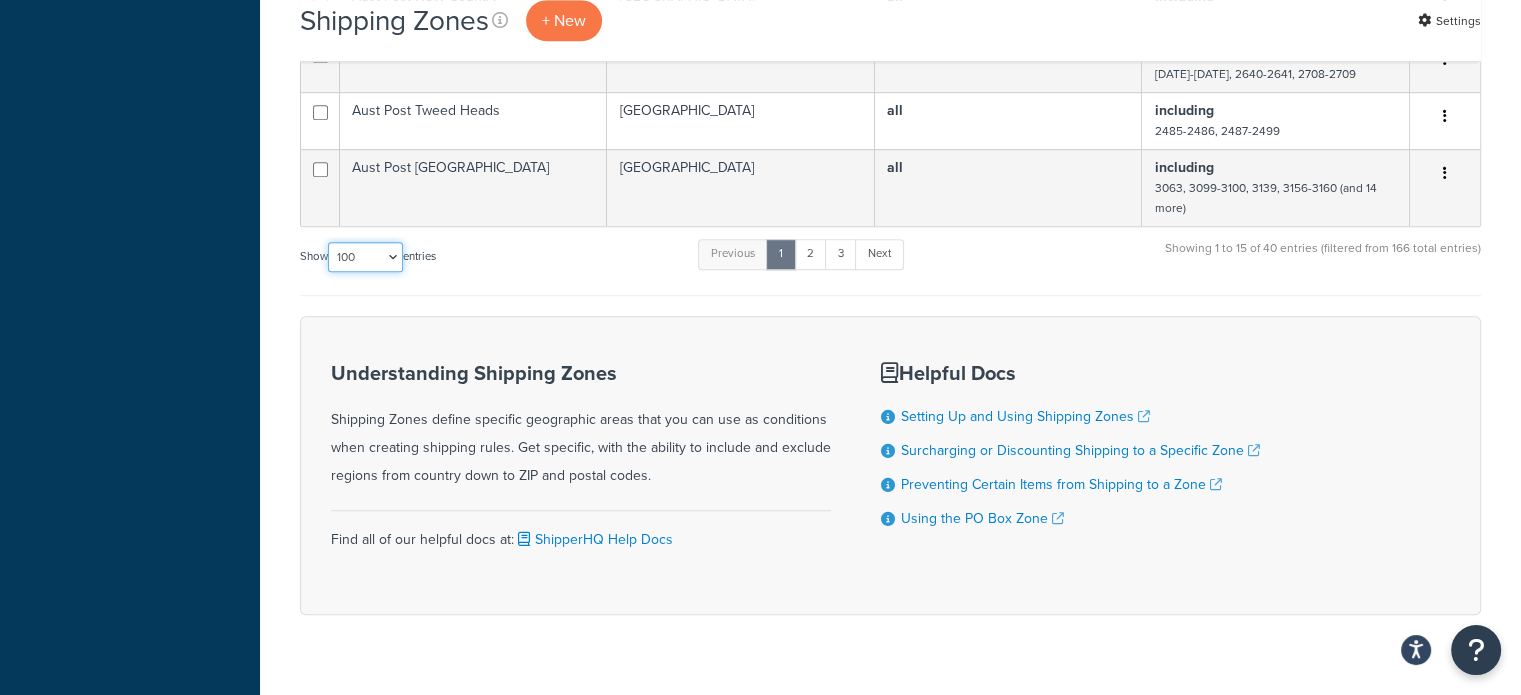 click on "10 15 25 50 100" at bounding box center [365, 257] 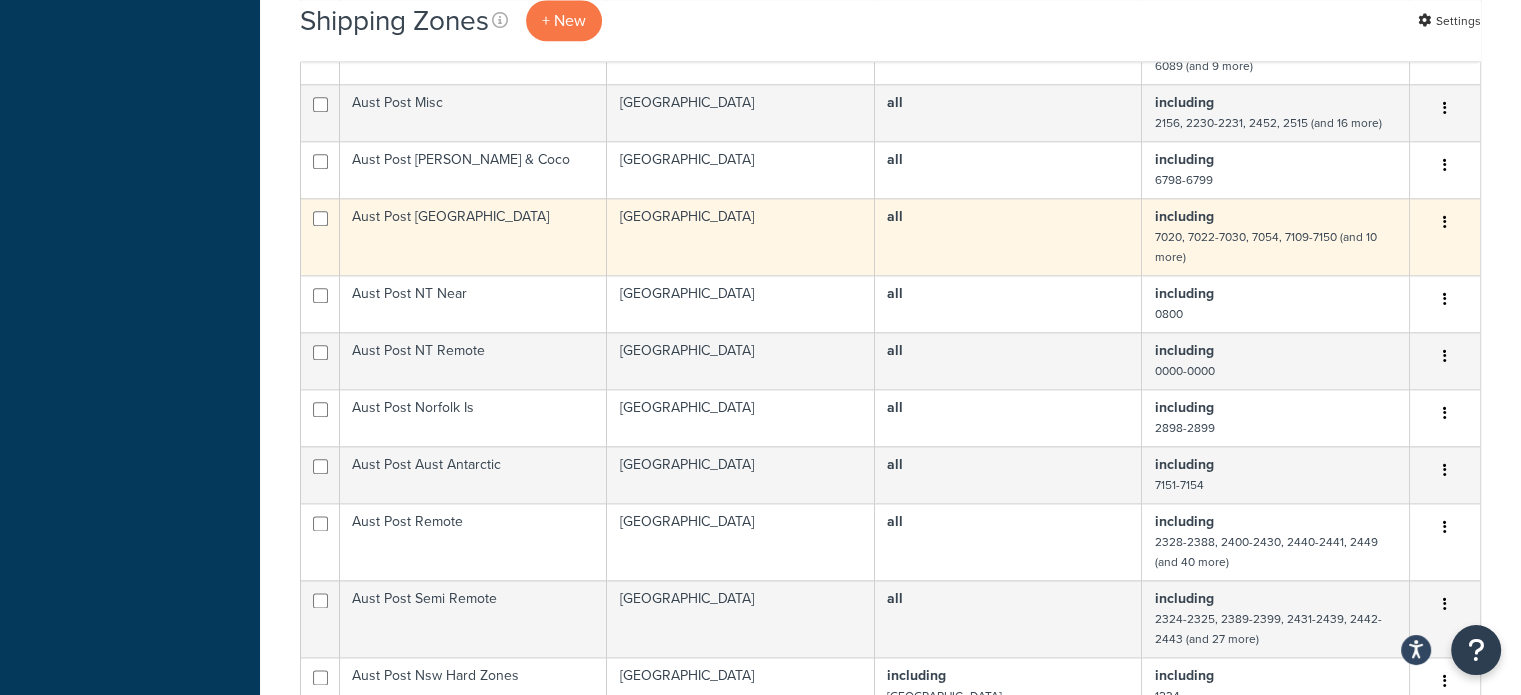 scroll, scrollTop: 2400, scrollLeft: 0, axis: vertical 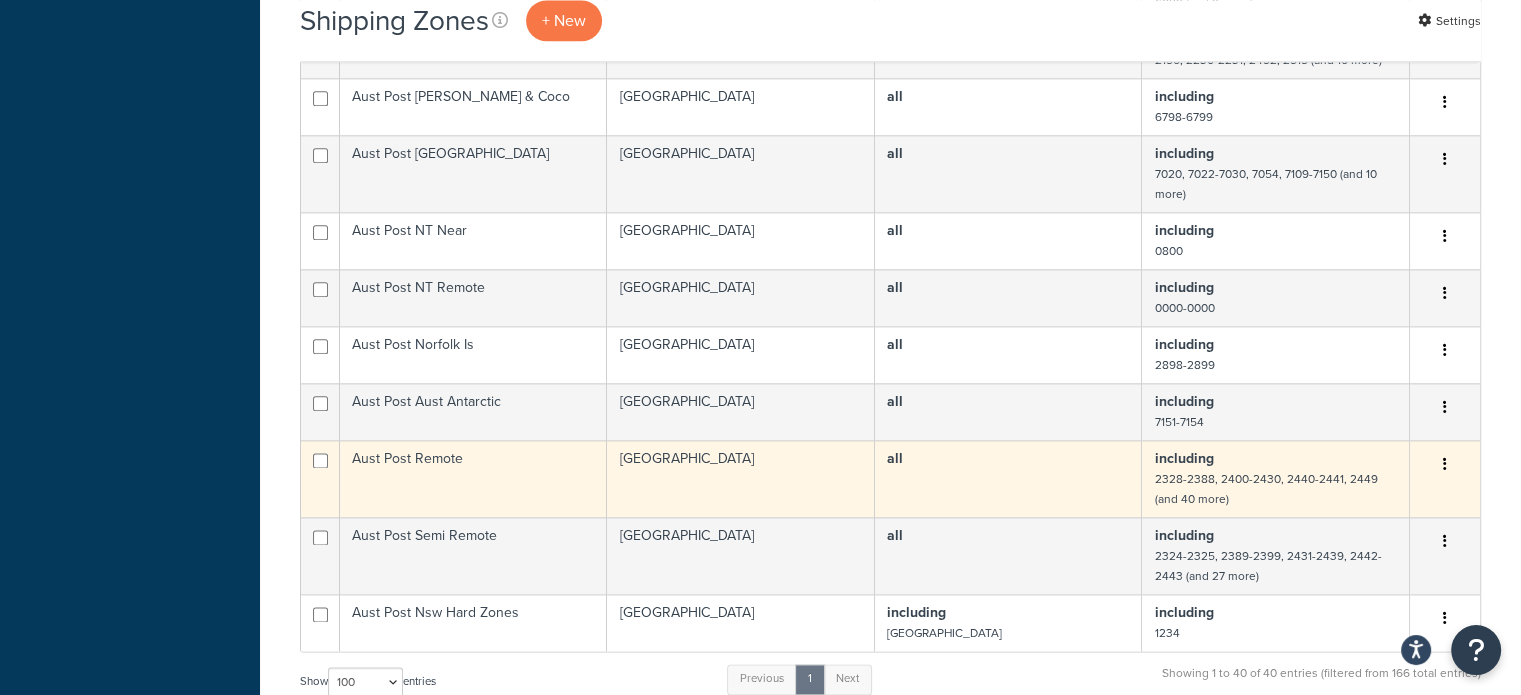 click on "Aust Post Remote" at bounding box center [473, 478] 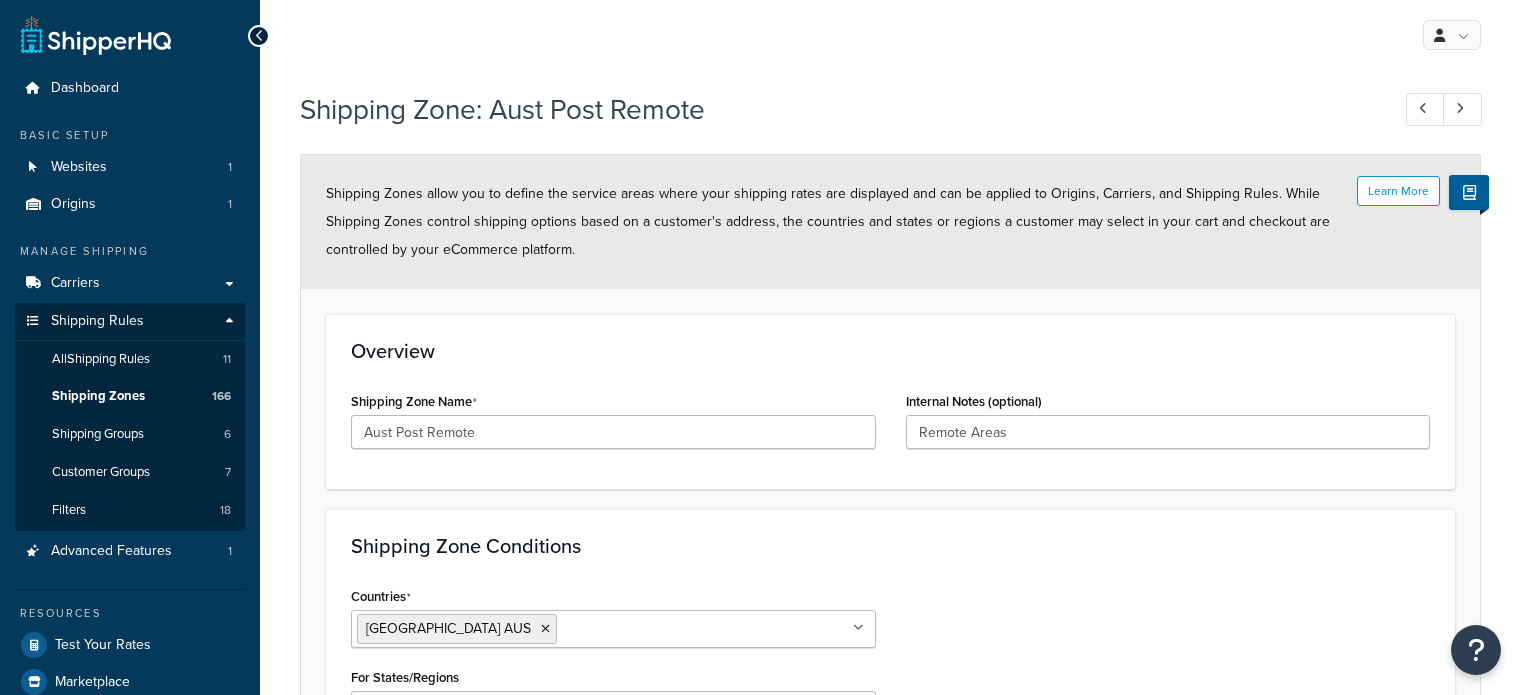 select on "including" 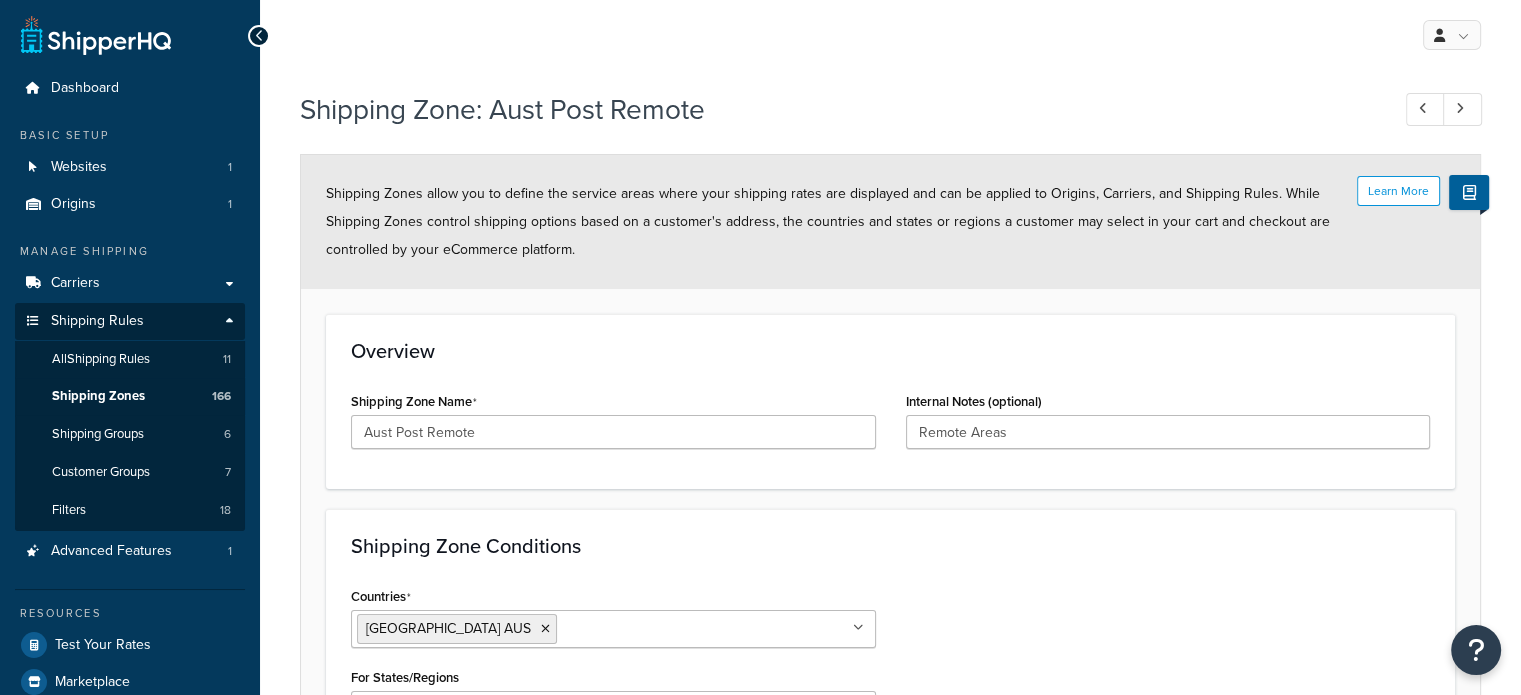scroll, scrollTop: 0, scrollLeft: 0, axis: both 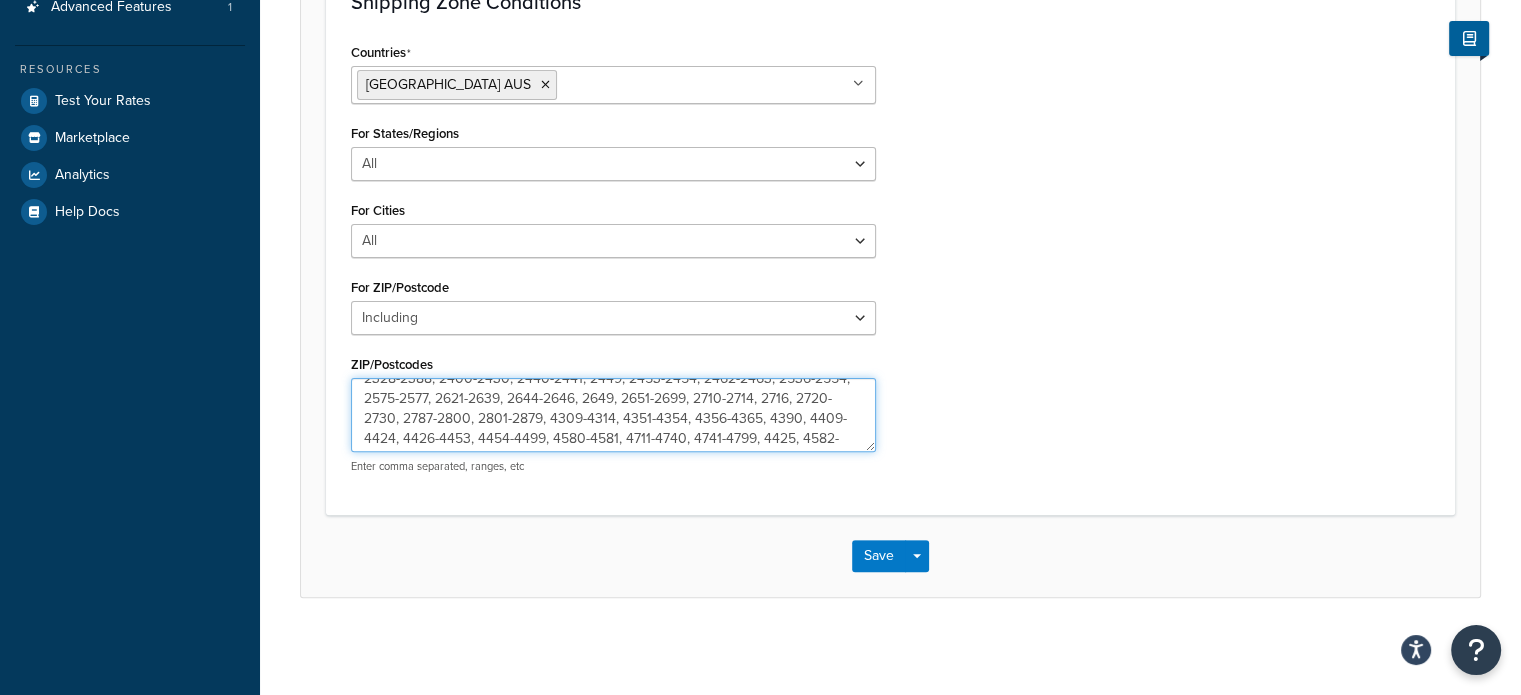 drag, startPoint x: 432, startPoint y: 431, endPoint x: 476, endPoint y: 434, distance: 44.102154 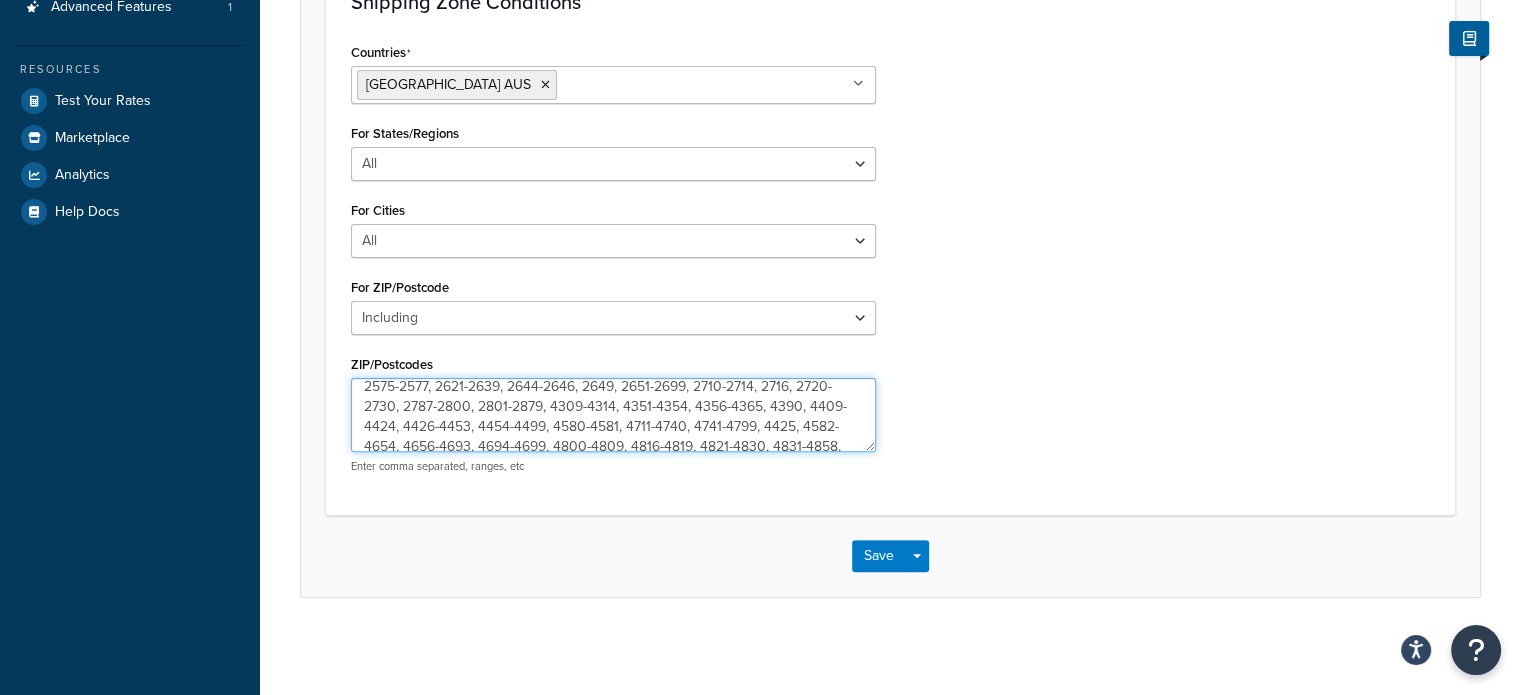 click on "2328-2388, 2400-2430, 2440-2441, 2449, 2453-2454, 2462-2463, 2536-2554, 2575-2577, 2621-2639, 2644-2646, 2649, 2651-2699, 2710-2714, 2716, 2720-2730, 2787-2800, 2801-2879, 4309-4314, 4351-4354, 4356-4365, 4390, 4409-4424, 4426-4453, 4454-4499, 4580-4581, 4711-4740, 4741-4799, 4425, 4582-4654, 4656-4693, 4694-4699, 4800-4809, 4816-4819, 4821-4830, 4831-4858, 4860-4867, 4869, 4871-4999, 5220-5229, 6275, 6215-6559, 6561-6700, 6701-6797, 0801-0999" at bounding box center (613, 415) 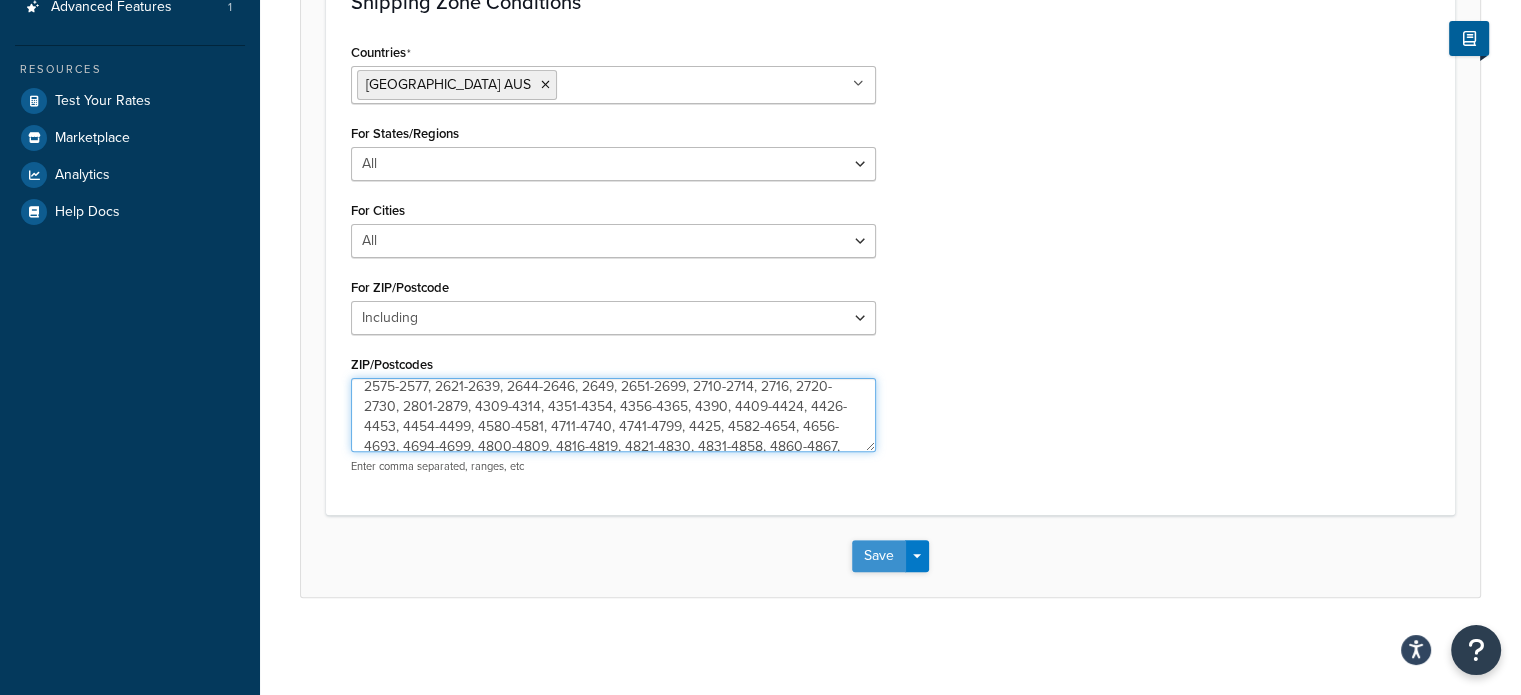 type on "2328-2388, 2400-2430, 2440-2441, 2449, 2453-2454, 2462-2463, 2536-2554, 2575-2577, 2621-2639, 2644-2646, 2649, 2651-2699, 2710-2714, 2716, 2720-2730, 2801-2879, 4309-4314, 4351-4354, 4356-4365, 4390, 4409-4424, 4426-4453, 4454-4499, 4580-4581, 4711-4740, 4741-4799, 4425, 4582-4654, 4656-4693, 4694-4699, 4800-4809, 4816-4819, 4821-4830, 4831-4858, 4860-4867, 4869, 4871-4999, 5220-5229, 6275, 6215-6559, 6561-6700, 6701-6797, 0801-0999" 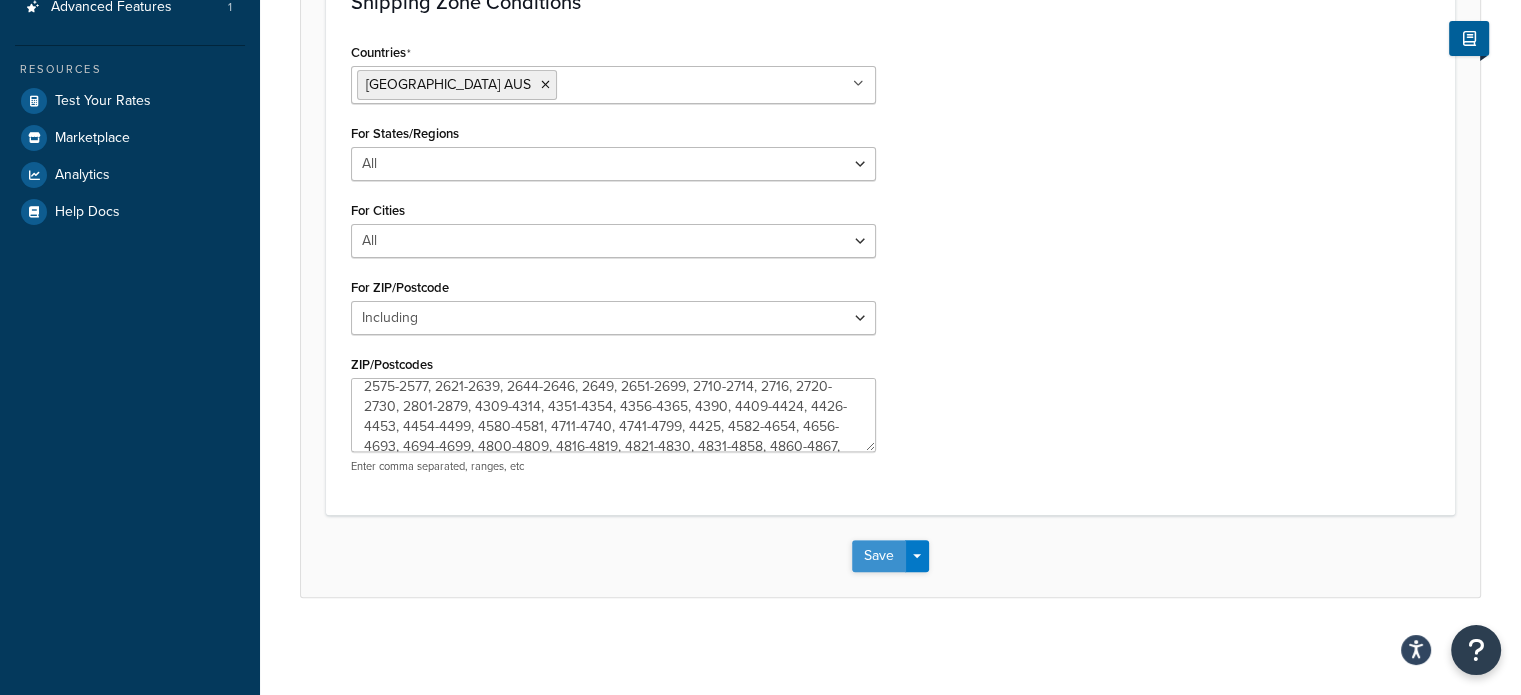 click on "Save" at bounding box center [879, 556] 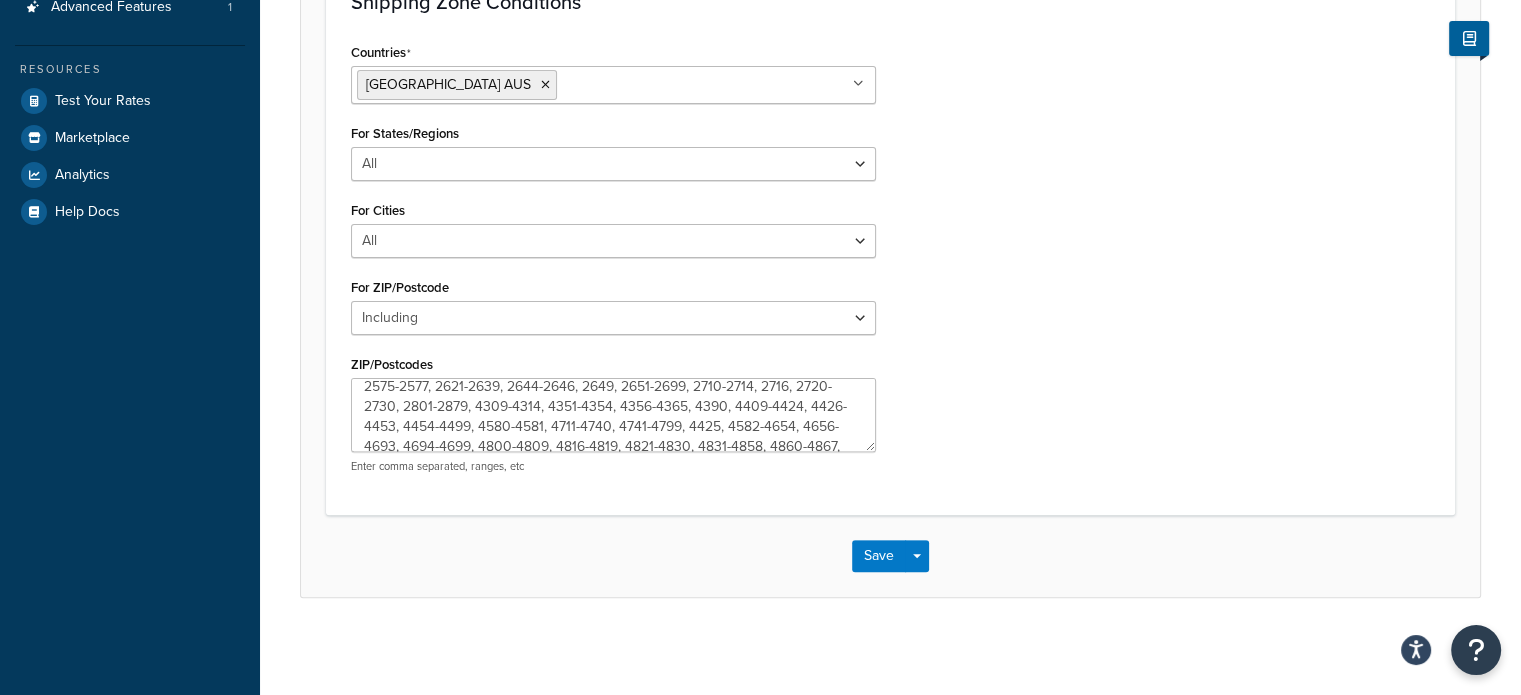 scroll, scrollTop: 0, scrollLeft: 0, axis: both 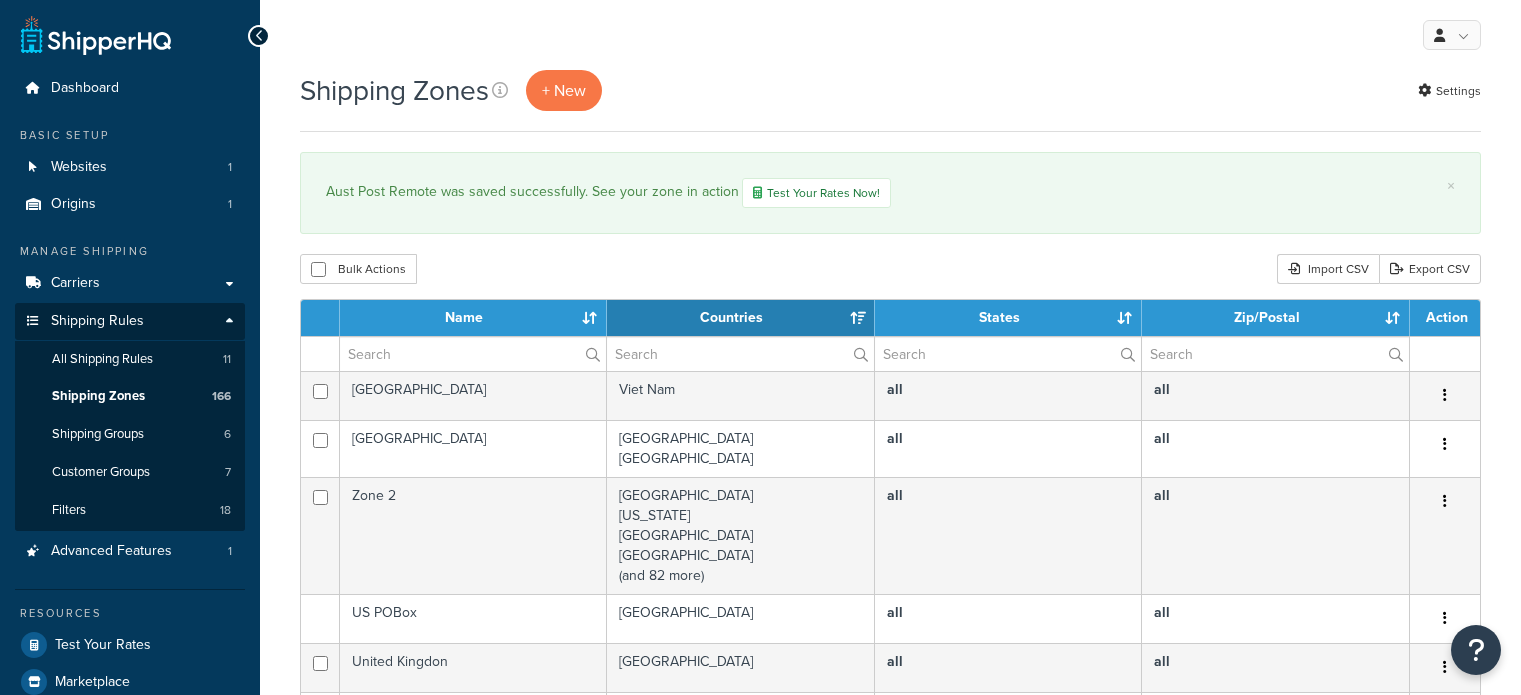 select on "15" 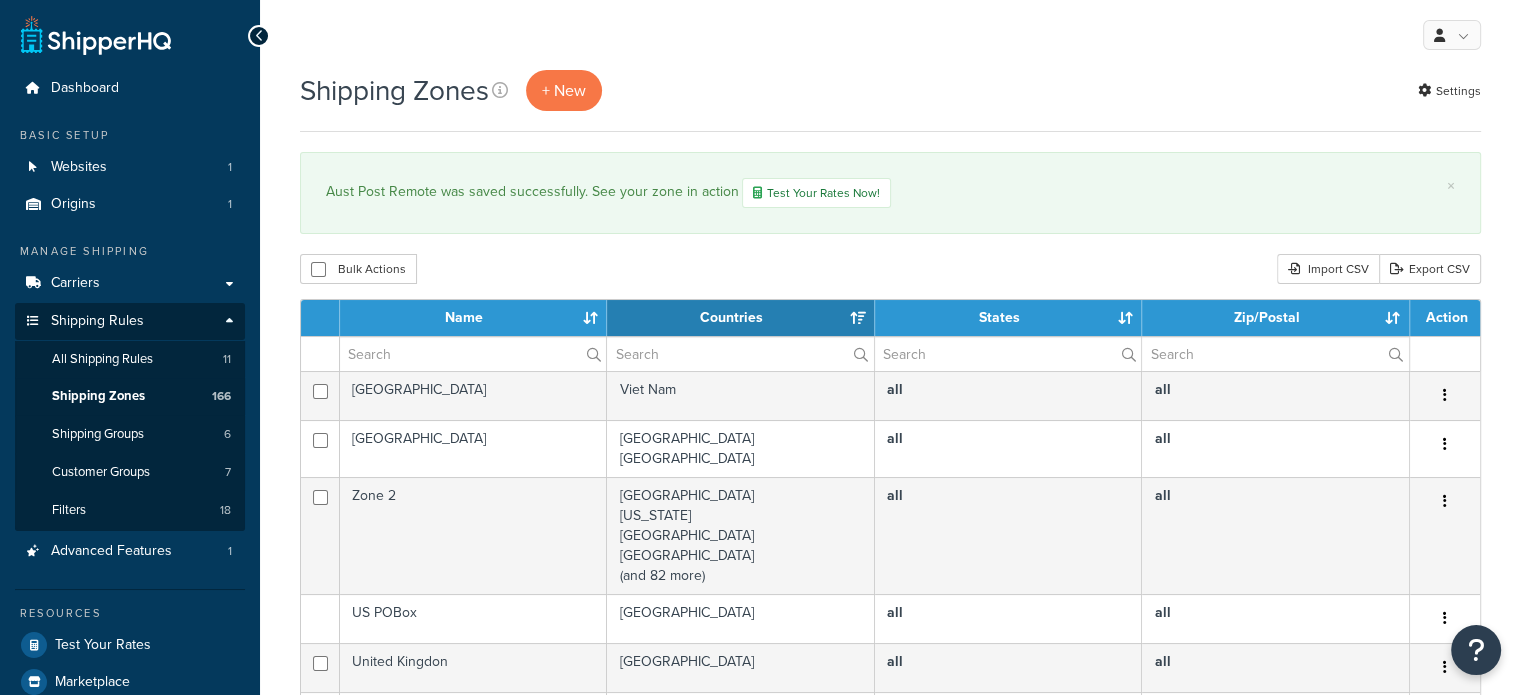 scroll, scrollTop: 0, scrollLeft: 0, axis: both 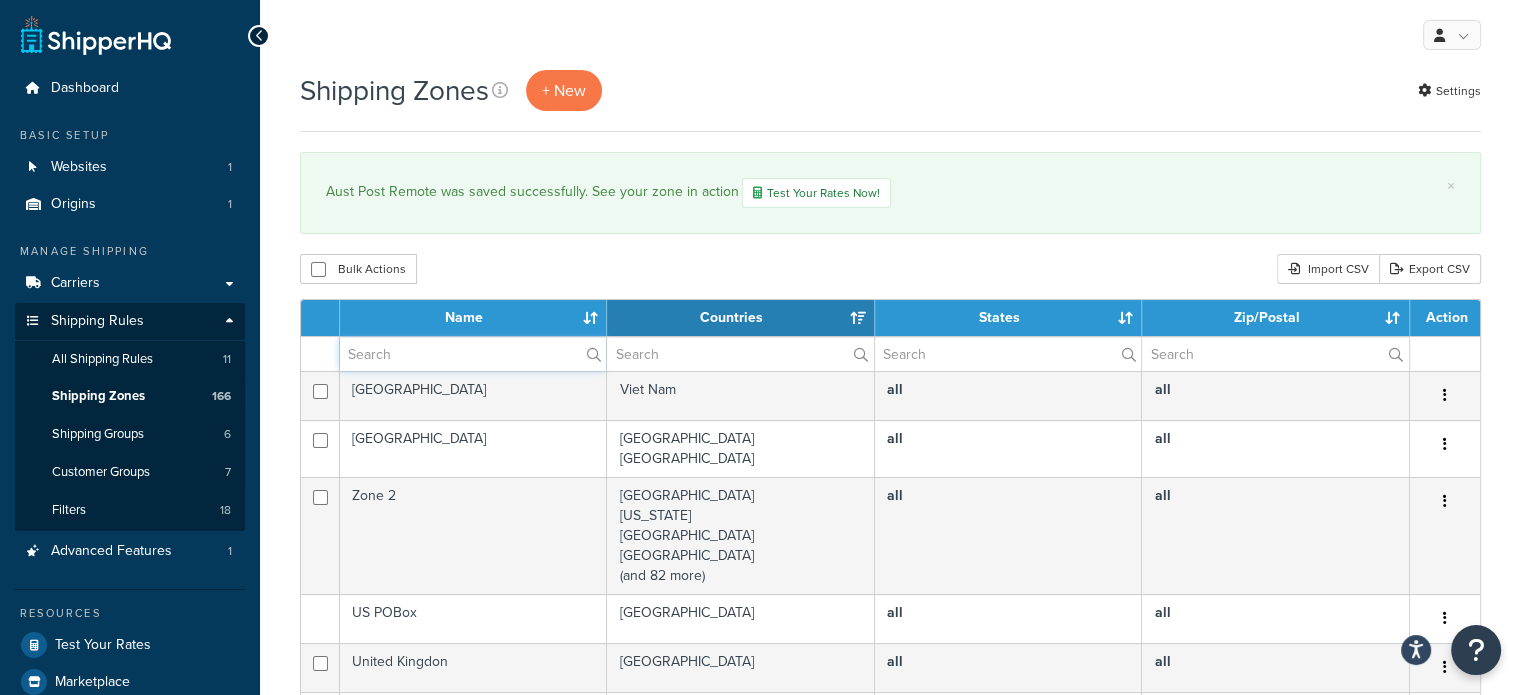 click at bounding box center [473, 354] 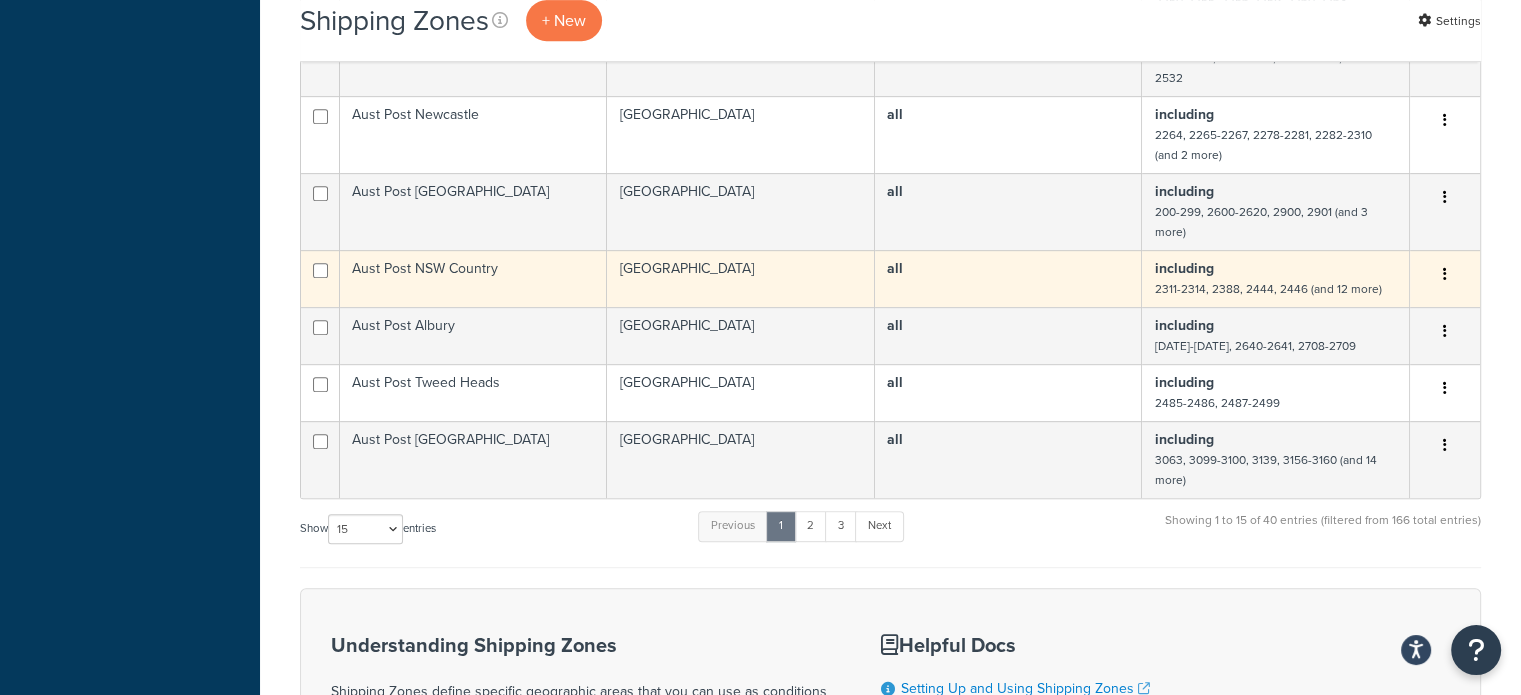 scroll, scrollTop: 1200, scrollLeft: 0, axis: vertical 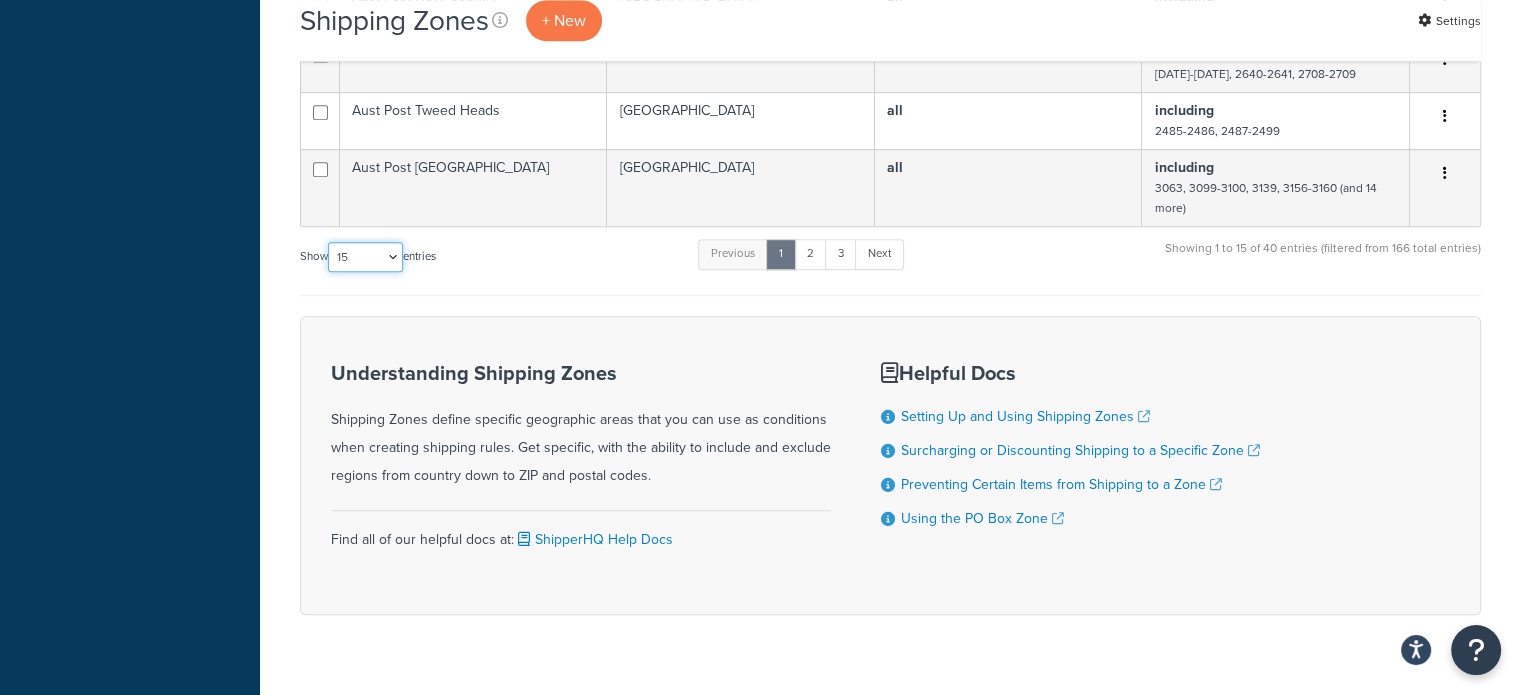 click on "10 15 25 50 100" at bounding box center (365, 257) 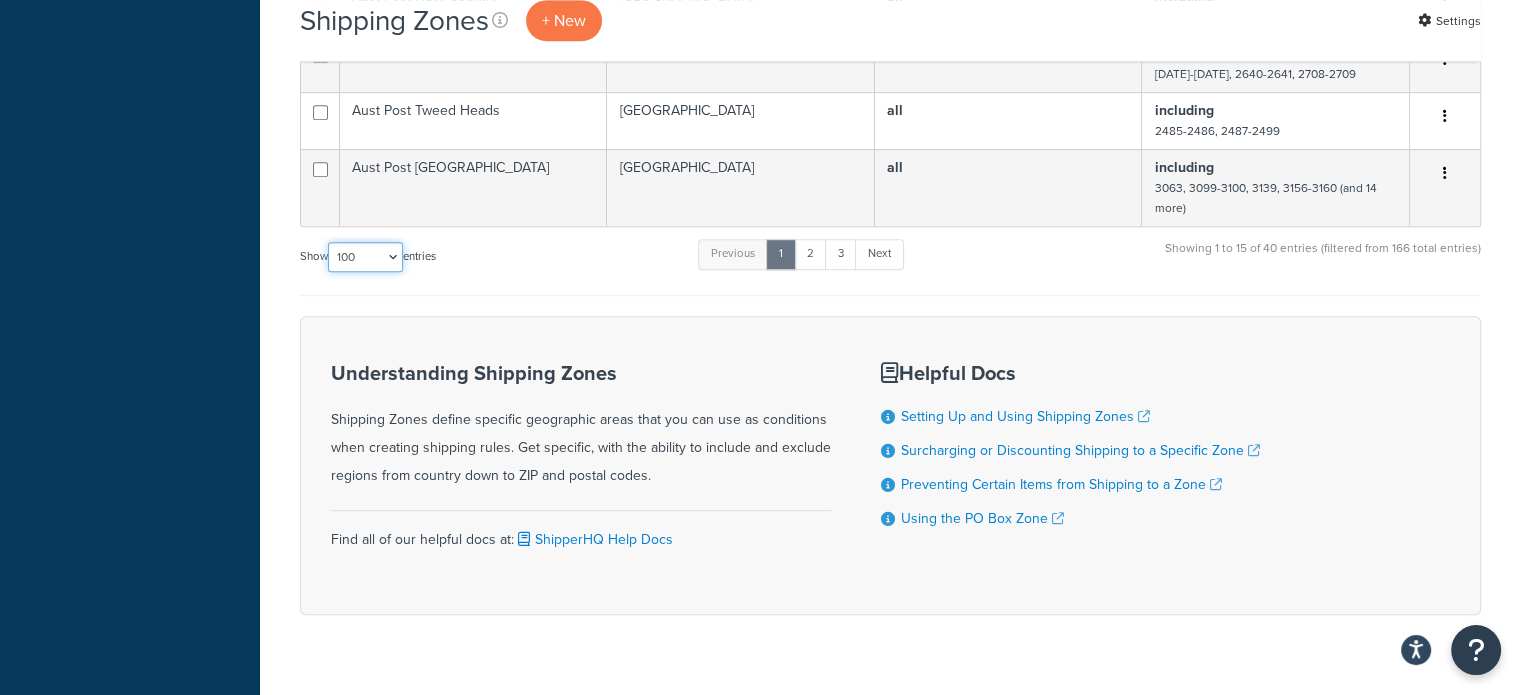 click on "10 15 25 50 100" at bounding box center (365, 257) 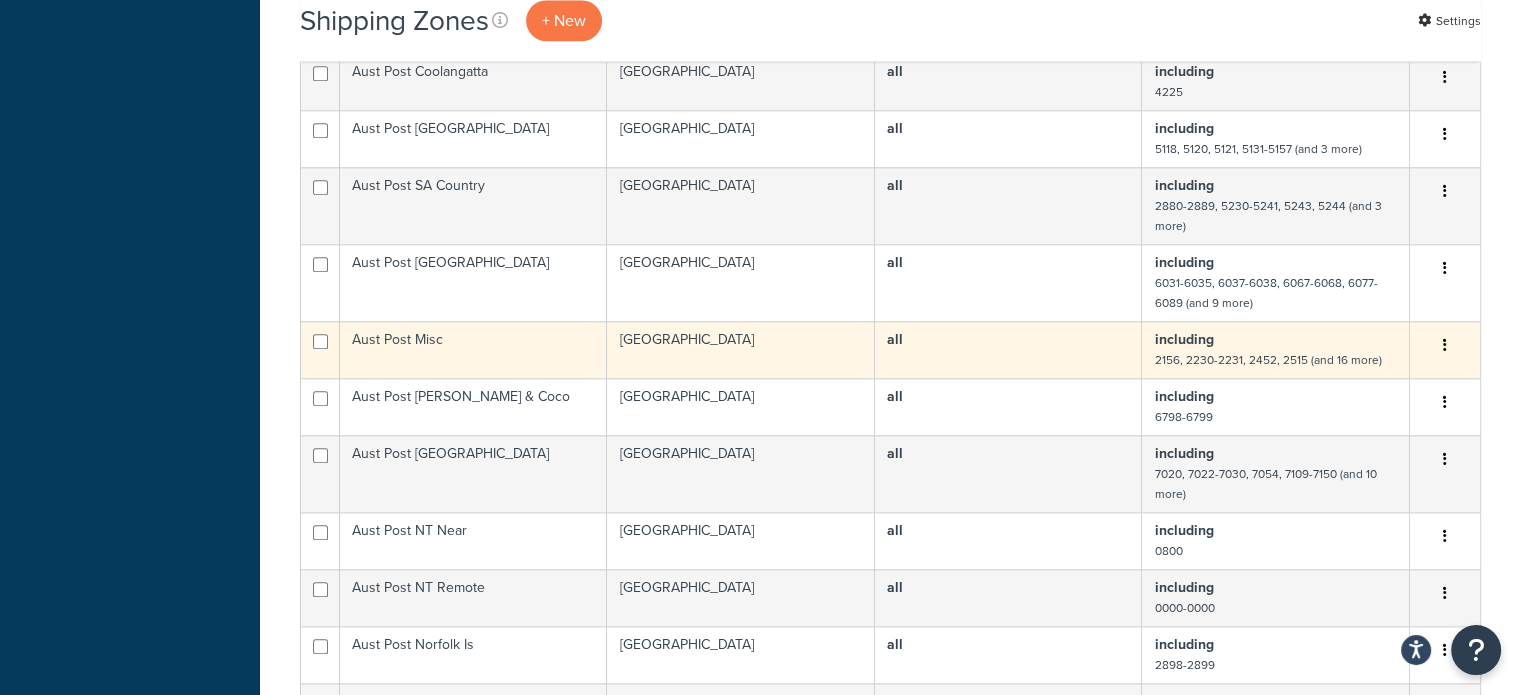 click on "Aust Post Misc" at bounding box center [473, 349] 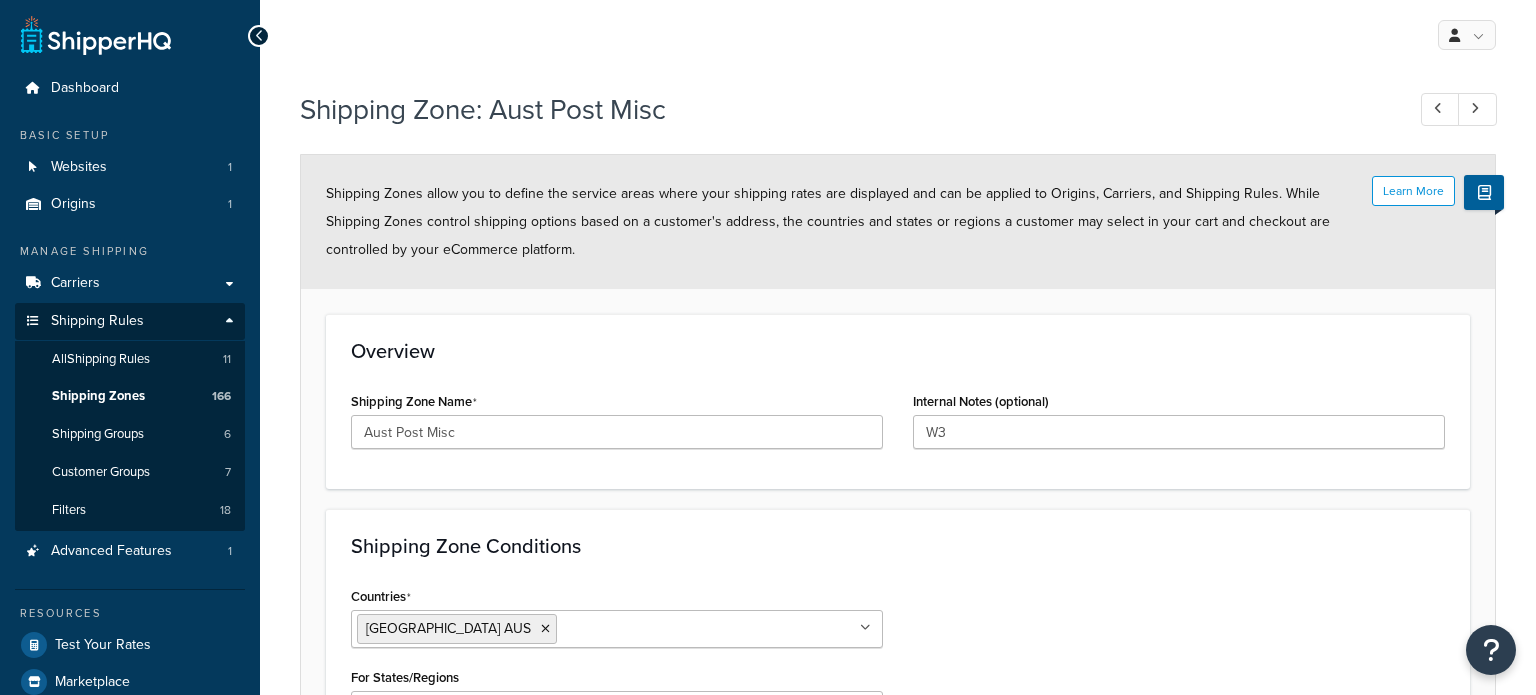 select on "including" 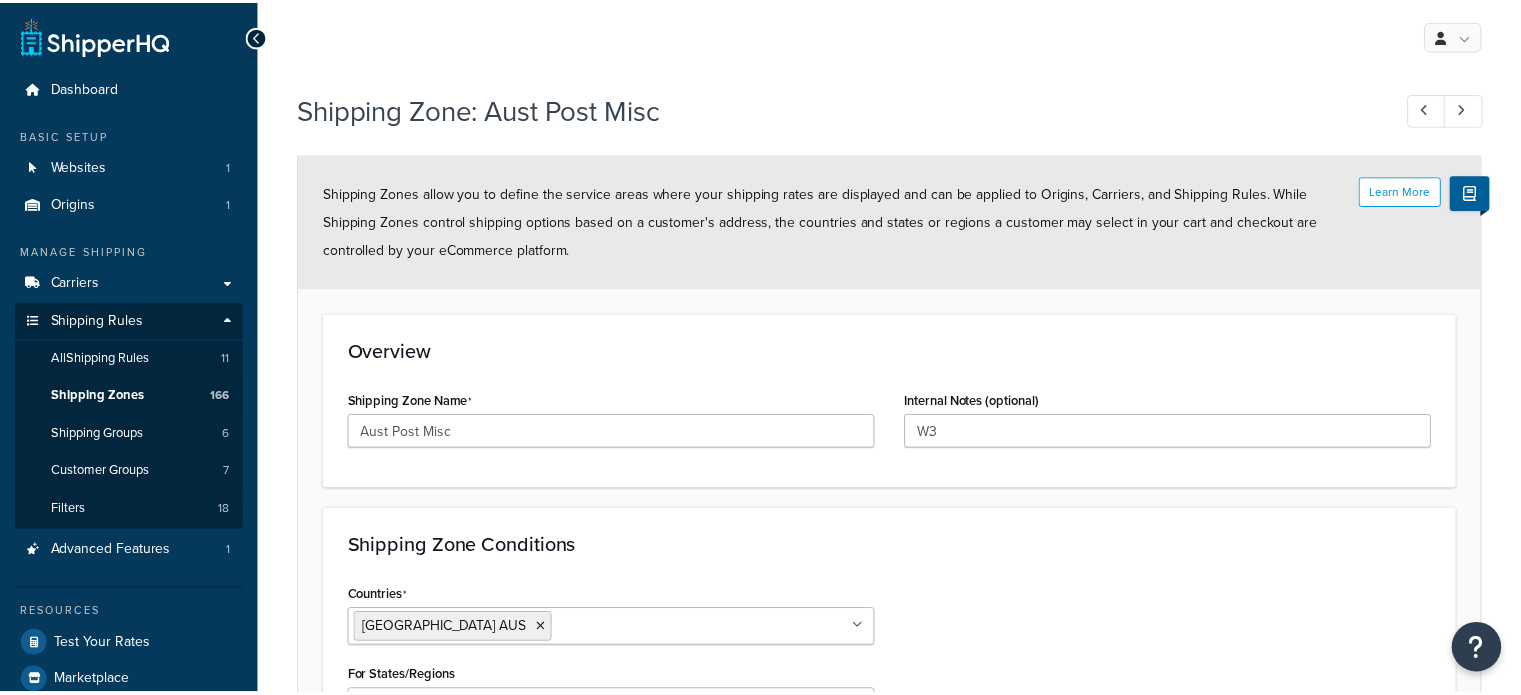 scroll, scrollTop: 0, scrollLeft: 0, axis: both 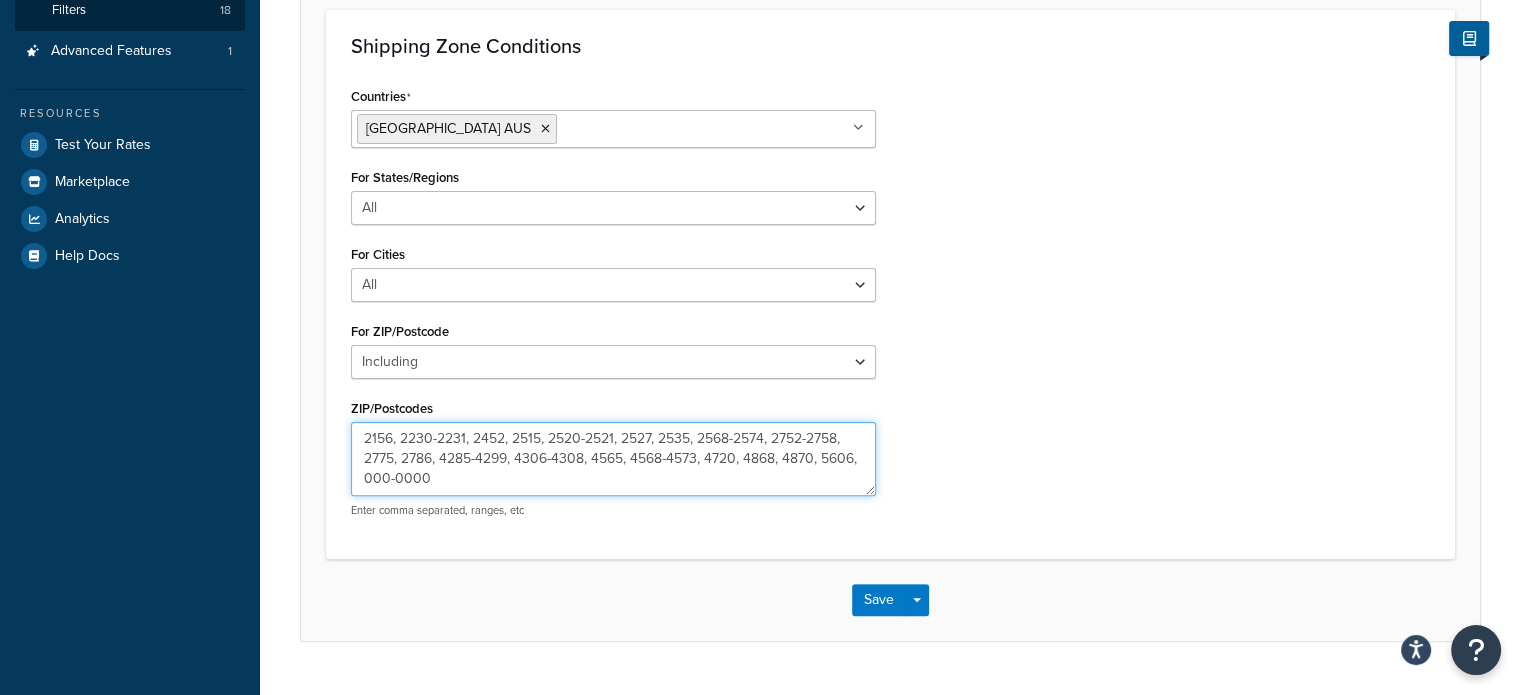 click on "2156, 2230-2231, 2452, 2515, 2520-2521, 2527, 2535, 2568-2574, 2752-2758, 2775, 2786, 4285-4299, 4306-4308, 4565, 4568-4573, 4720, 4868, 4870, 5606, 000-0000" at bounding box center [613, 459] 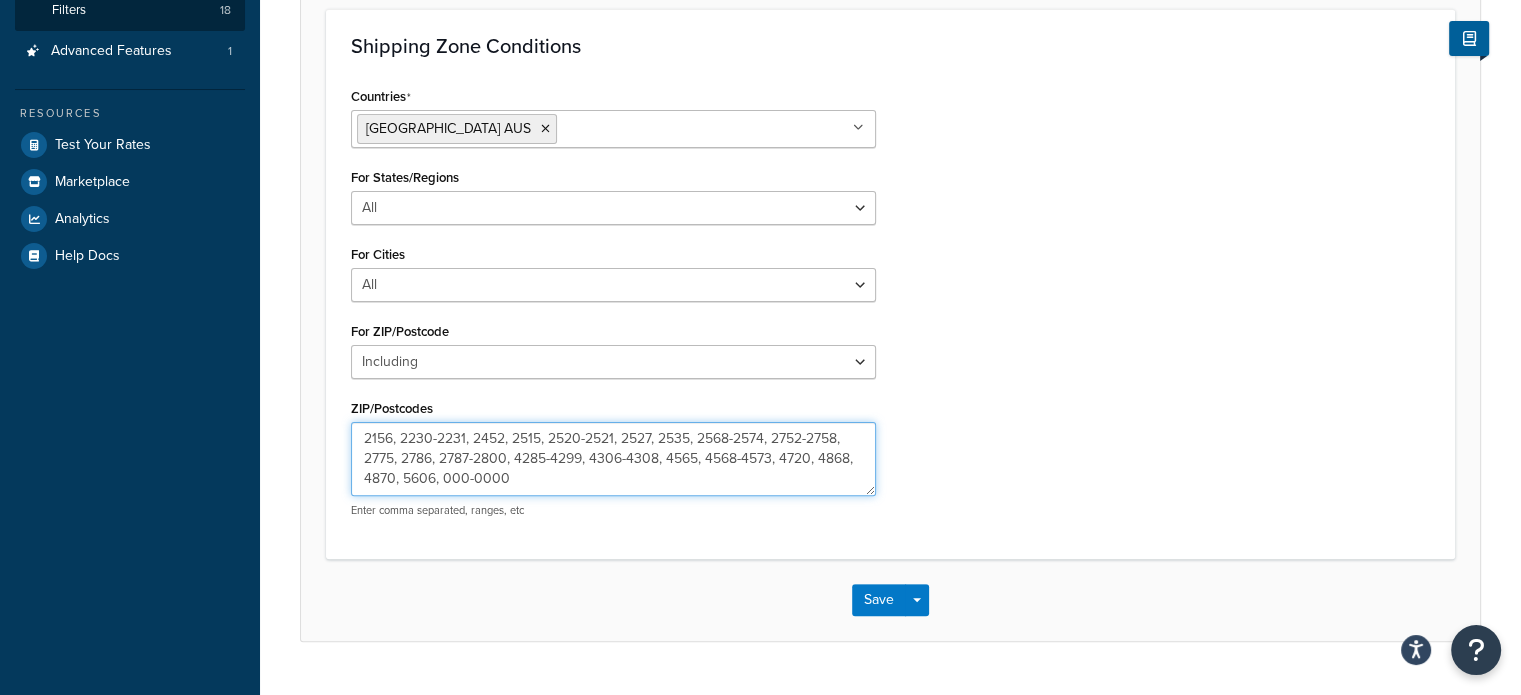 click on "2156, 2230-2231, 2452, 2515, 2520-2521, 2527, 2535, 2568-2574, 2752-2758, 2775, 2786, 2787-2800, 4285-4299, 4306-4308, 4565, 4568-4573, 4720, 4868, 4870, 5606, 000-0000" at bounding box center [613, 459] 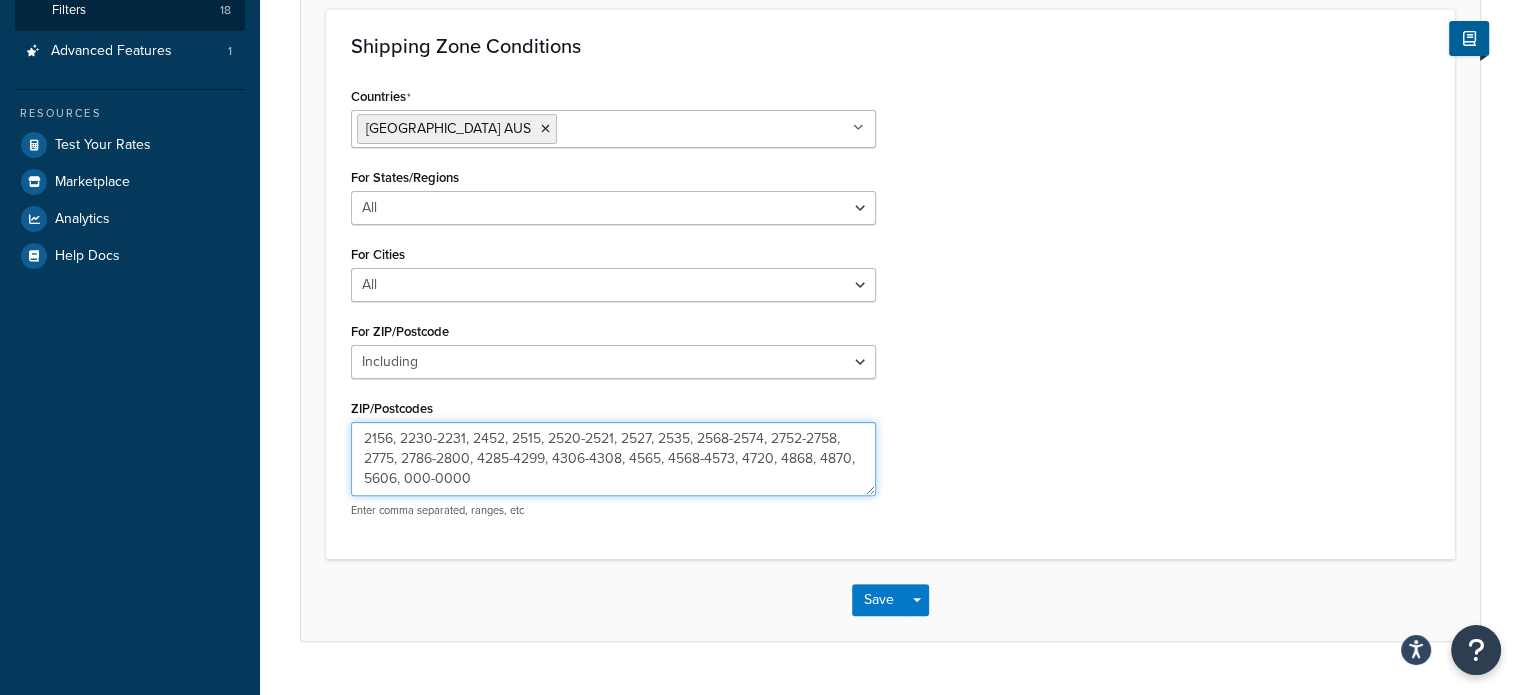 type on "2156, 2230-2231, 2452, 2515, 2520-2521, 2527, 2535, 2568-2574, 2752-2758, 2775, 2786-2800, 4285-4299, 4306-4308, 4565, 4568-4573, 4720, 4868, 4870, 5606, 000-0000" 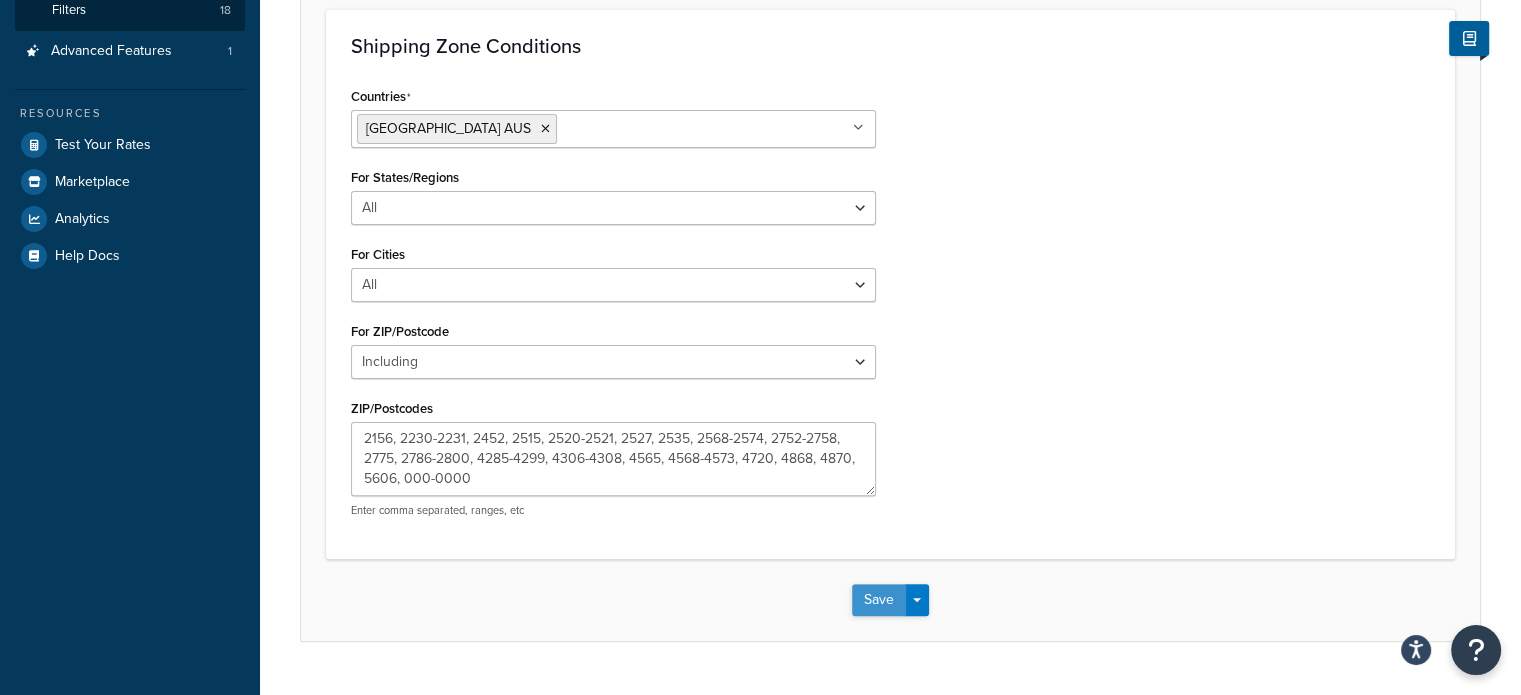 click on "Save" at bounding box center (879, 600) 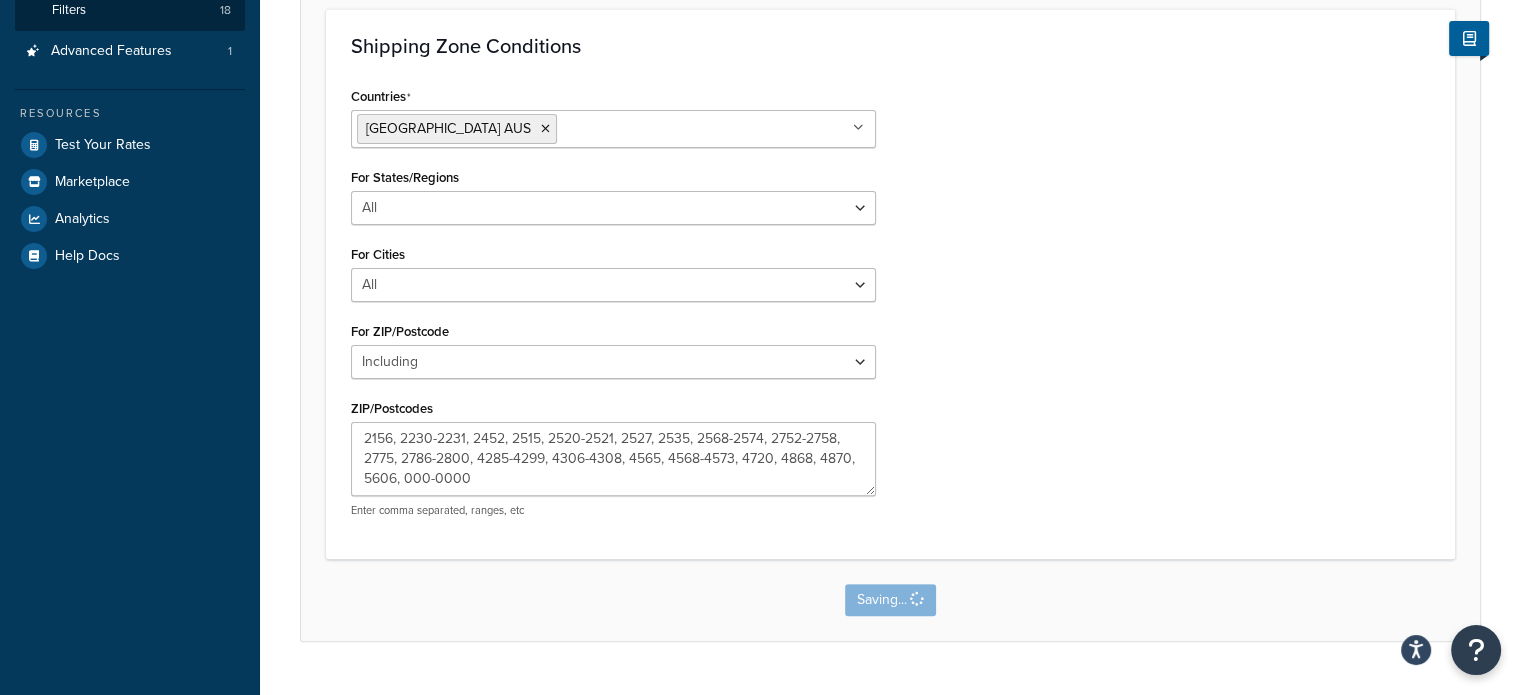 scroll, scrollTop: 0, scrollLeft: 0, axis: both 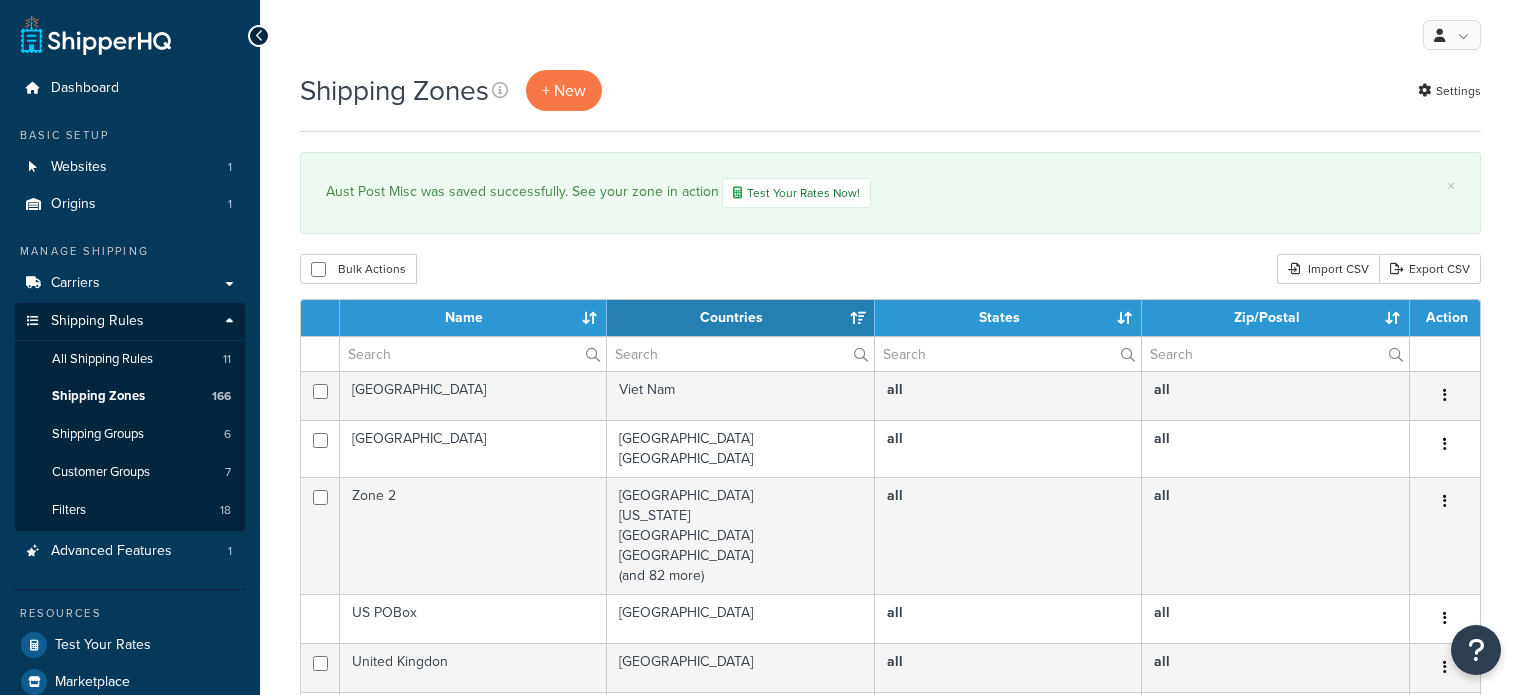 select on "15" 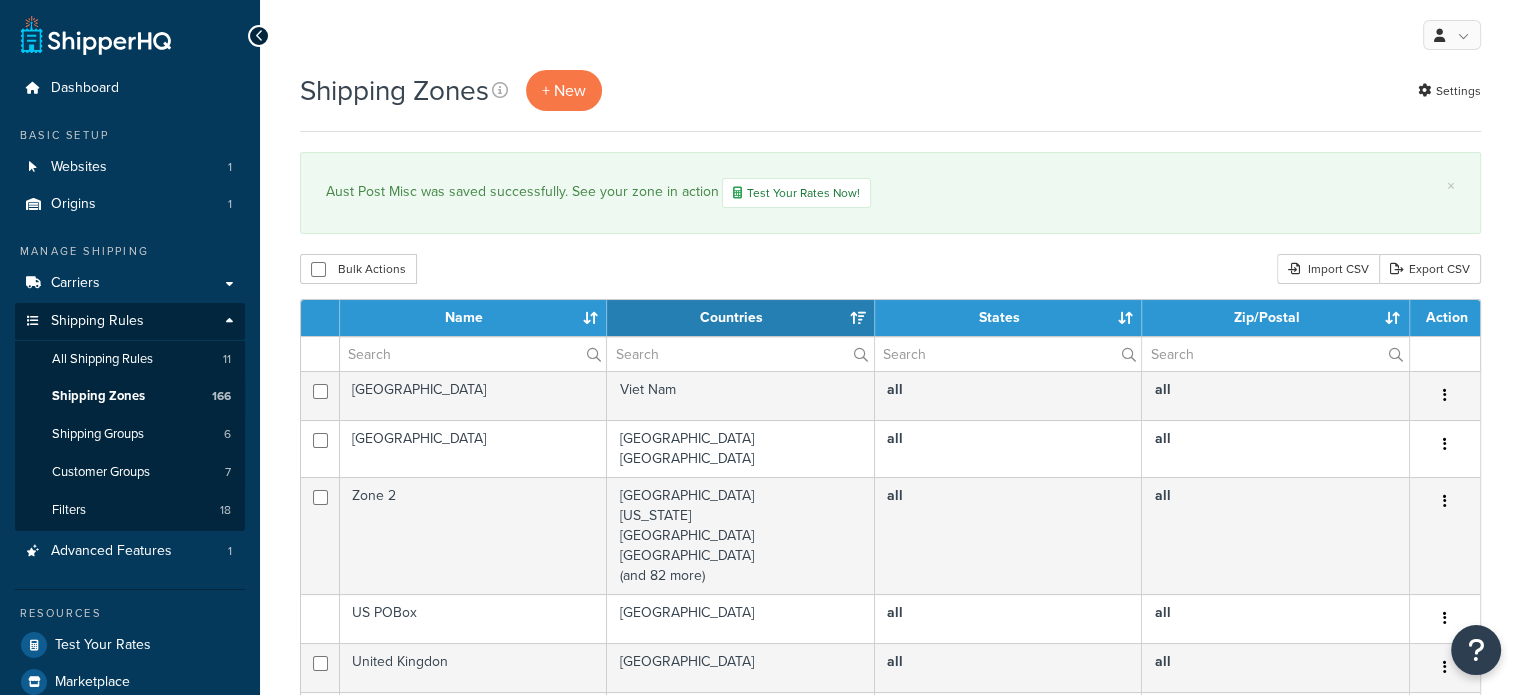 scroll, scrollTop: 0, scrollLeft: 0, axis: both 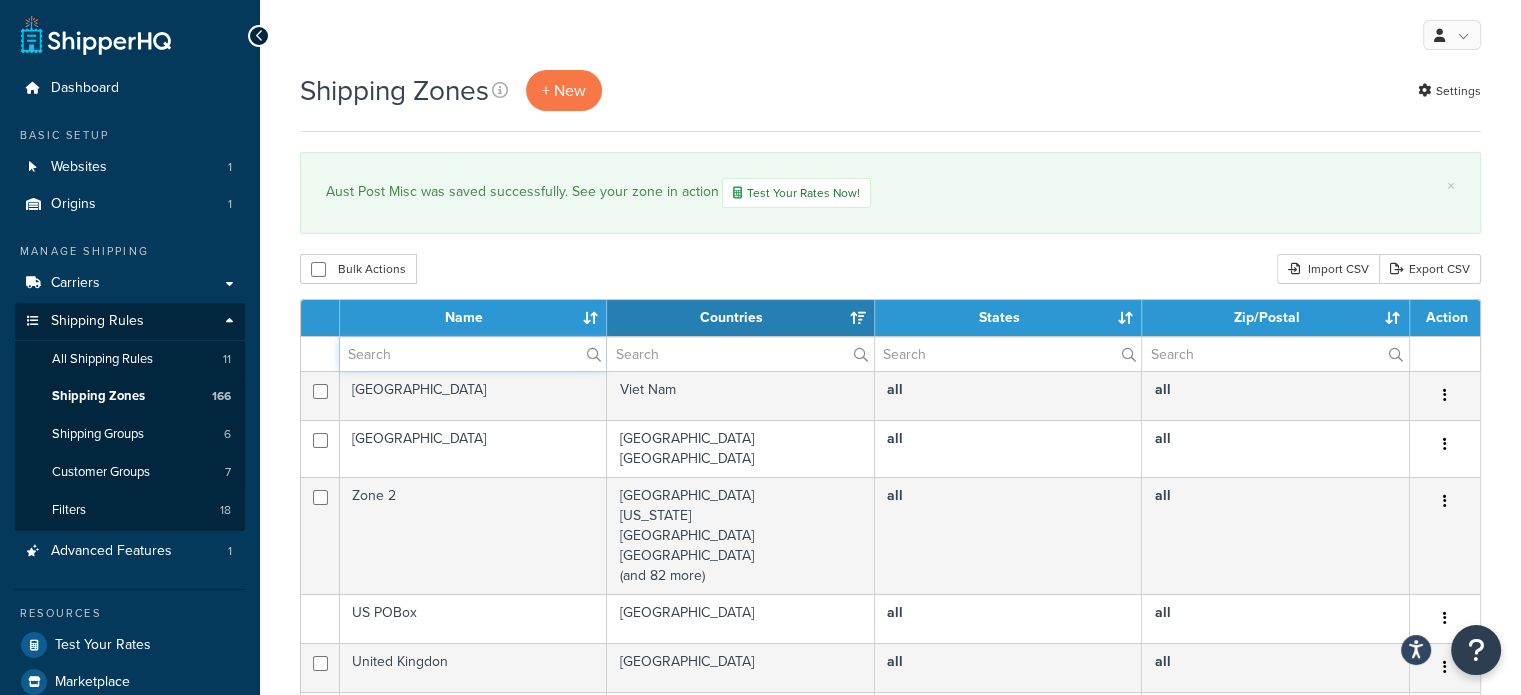 click at bounding box center (473, 354) 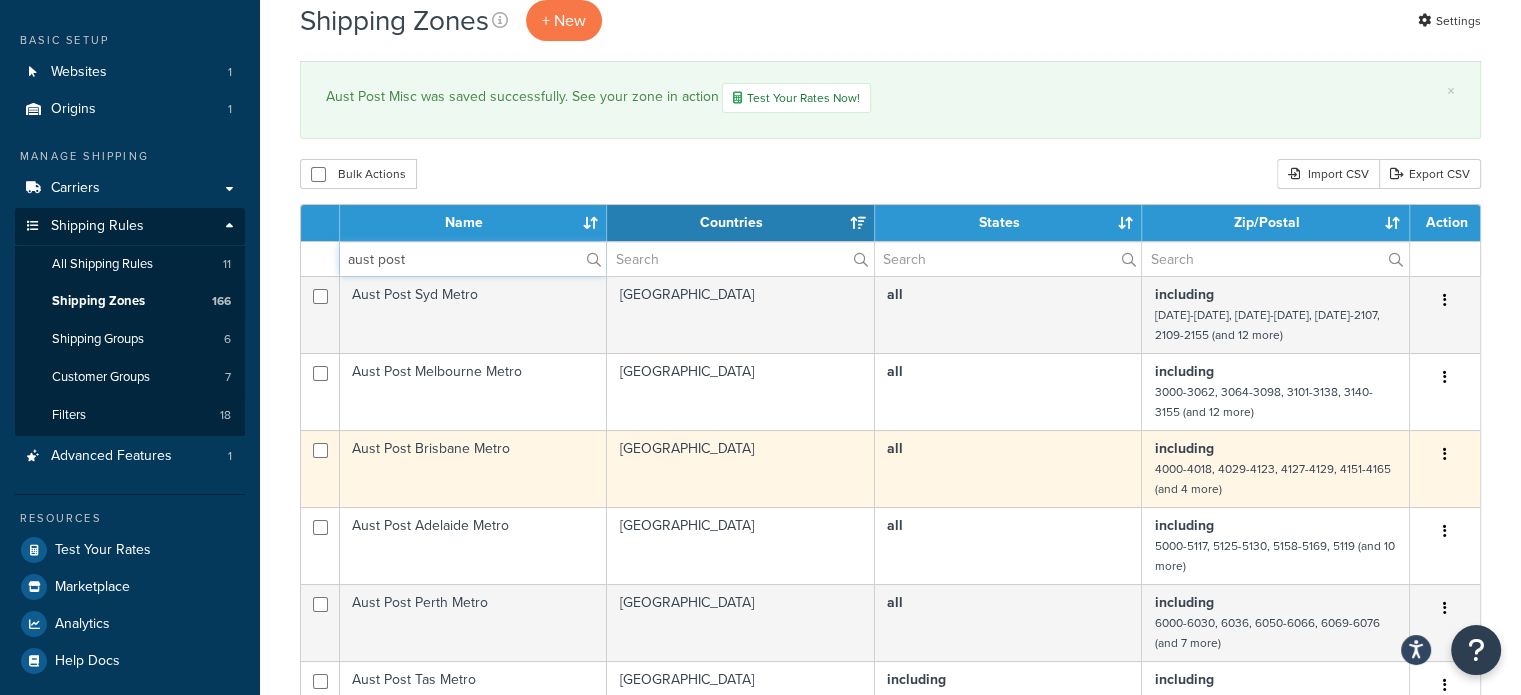 scroll, scrollTop: 100, scrollLeft: 0, axis: vertical 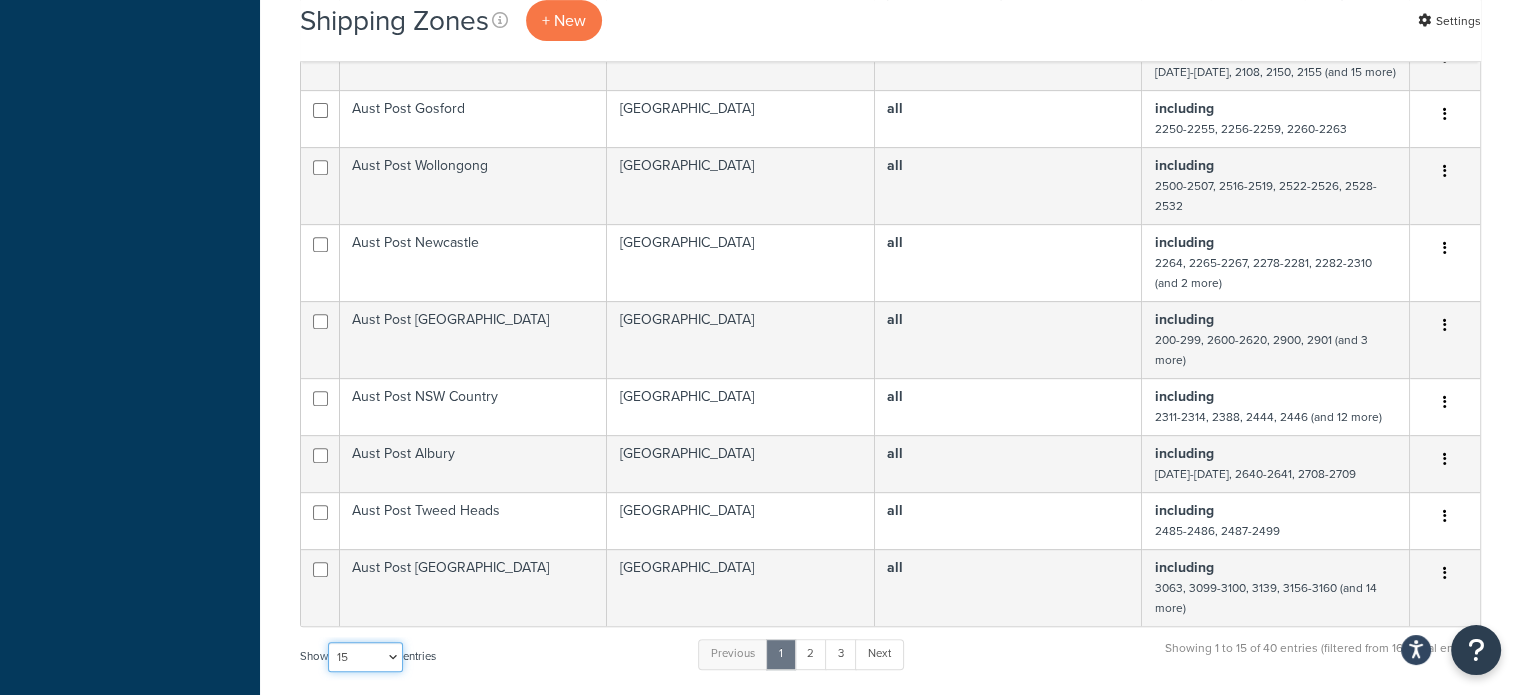click on "10 15 25 50 100" at bounding box center (365, 657) 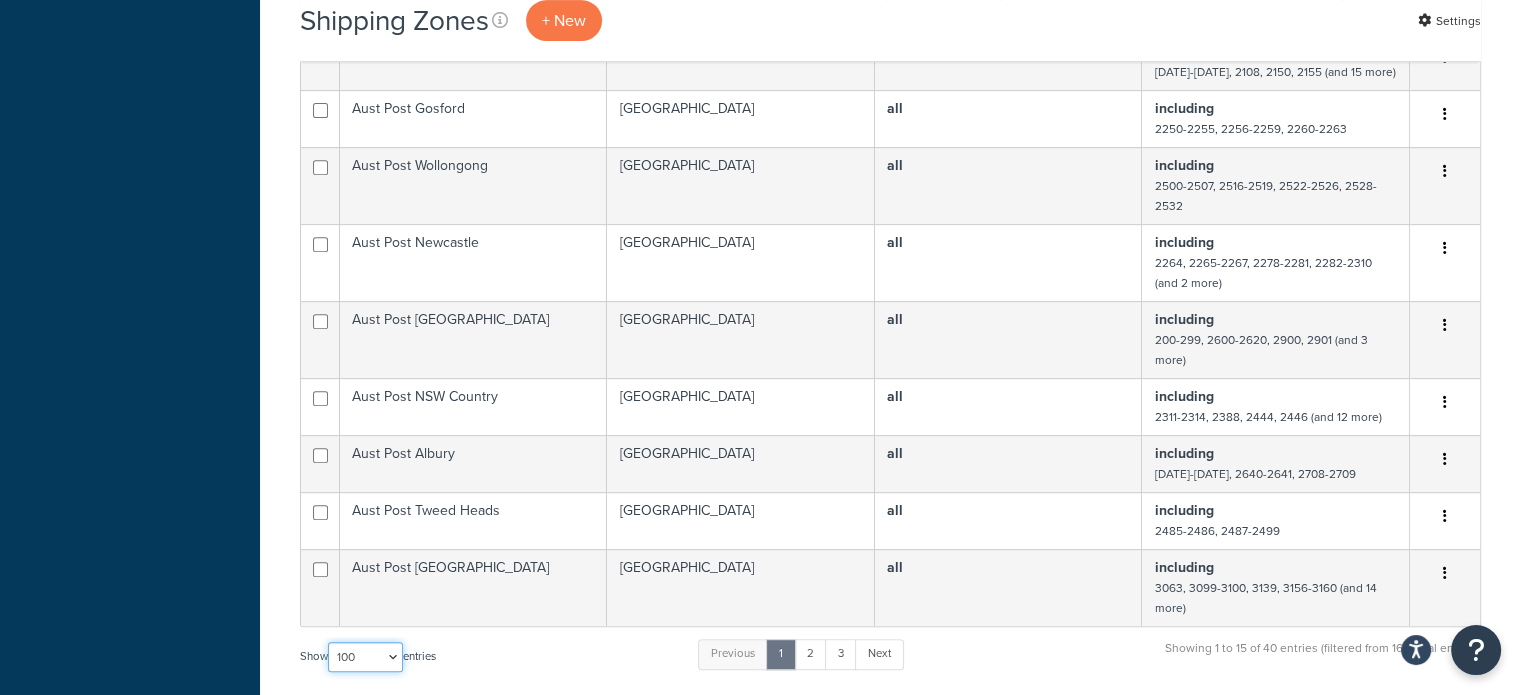 click on "10 15 25 50 100" at bounding box center (365, 657) 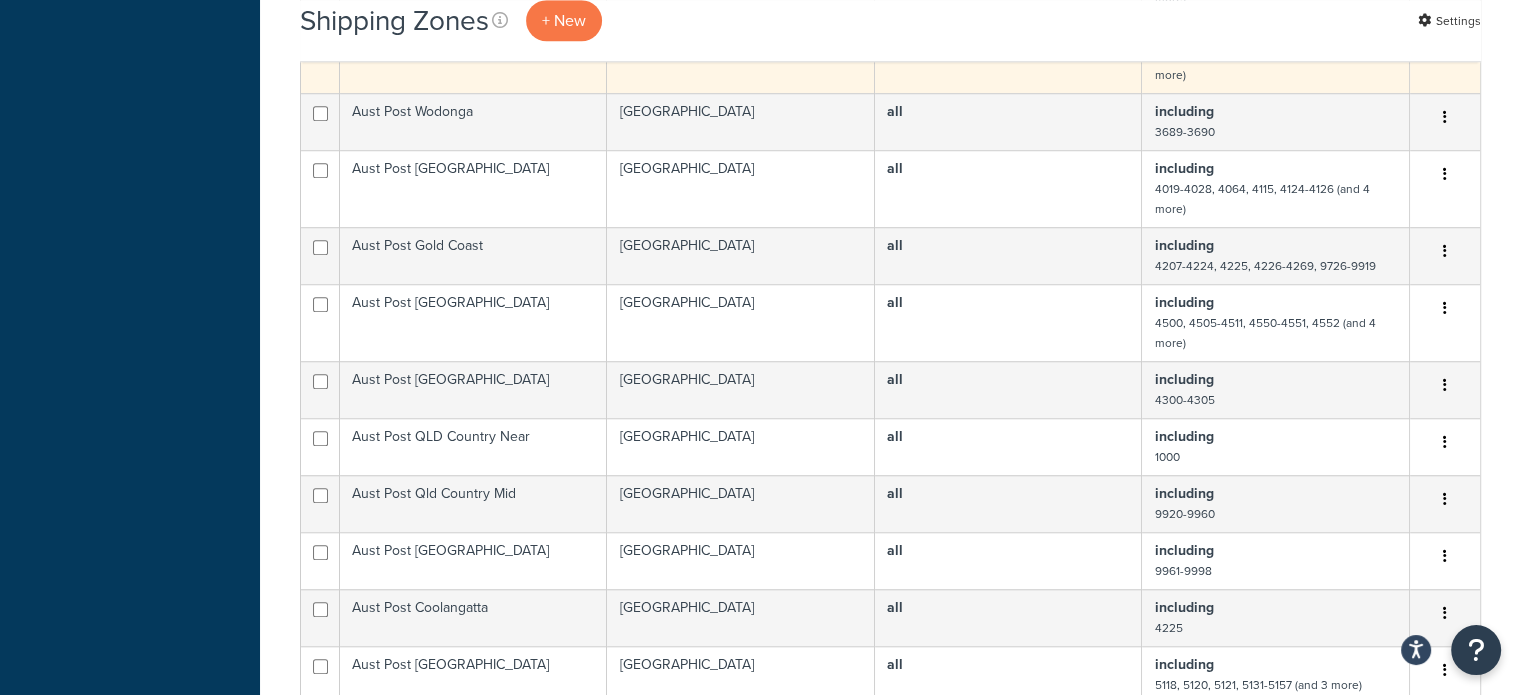 scroll, scrollTop: 1600, scrollLeft: 0, axis: vertical 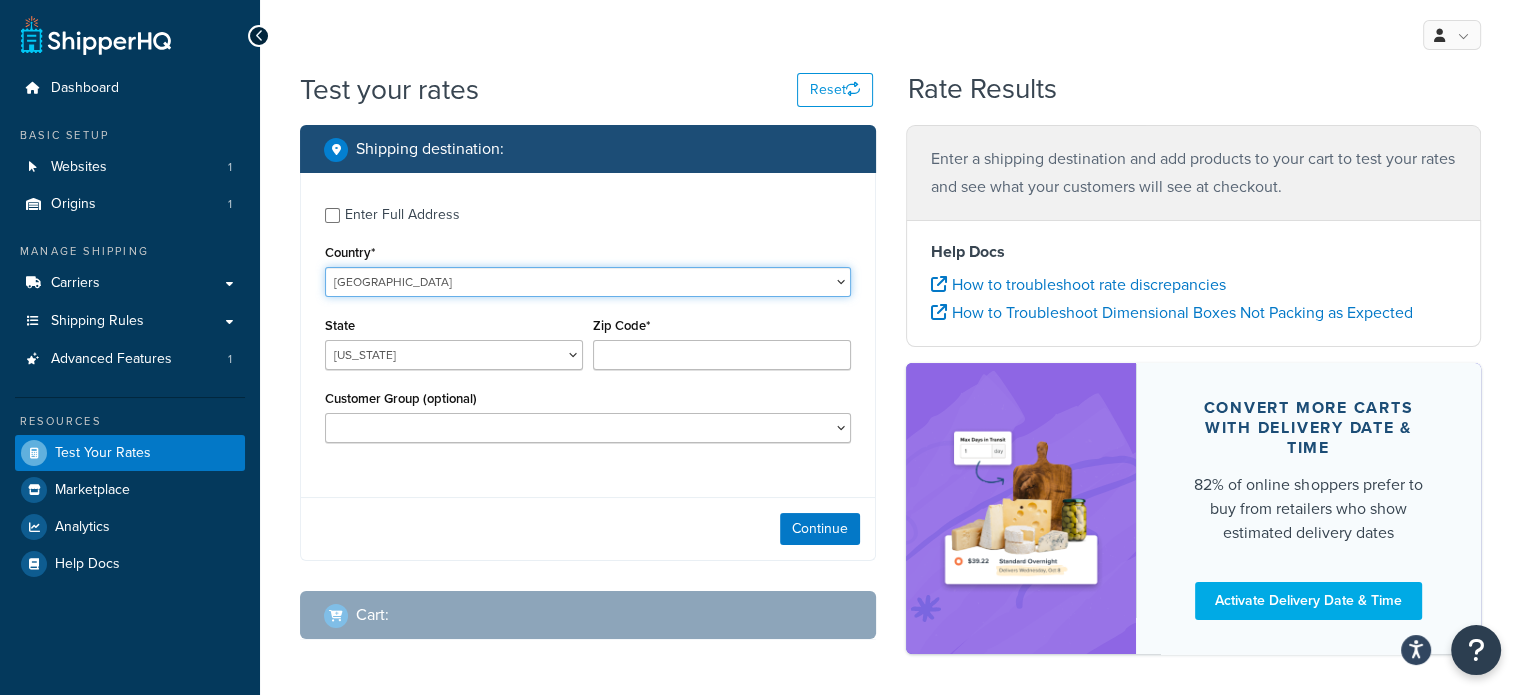 click on "[GEOGRAPHIC_DATA]  [GEOGRAPHIC_DATA]  [GEOGRAPHIC_DATA]  [GEOGRAPHIC_DATA]  [GEOGRAPHIC_DATA]  [GEOGRAPHIC_DATA]  [US_STATE]  [GEOGRAPHIC_DATA]  [GEOGRAPHIC_DATA]  [GEOGRAPHIC_DATA]  [GEOGRAPHIC_DATA]  [GEOGRAPHIC_DATA]  [GEOGRAPHIC_DATA]  [GEOGRAPHIC_DATA]  [GEOGRAPHIC_DATA]  [GEOGRAPHIC_DATA]  [GEOGRAPHIC_DATA]  [GEOGRAPHIC_DATA]  [GEOGRAPHIC_DATA]  [GEOGRAPHIC_DATA]  [GEOGRAPHIC_DATA]  [GEOGRAPHIC_DATA]  [GEOGRAPHIC_DATA]  [GEOGRAPHIC_DATA]  [GEOGRAPHIC_DATA]  [GEOGRAPHIC_DATA]  [GEOGRAPHIC_DATA]  [GEOGRAPHIC_DATA]  [GEOGRAPHIC_DATA]  [GEOGRAPHIC_DATA], [GEOGRAPHIC_DATA]  [GEOGRAPHIC_DATA]  [GEOGRAPHIC_DATA]  [GEOGRAPHIC_DATA]  [GEOGRAPHIC_DATA]  [GEOGRAPHIC_DATA]  [GEOGRAPHIC_DATA] [GEOGRAPHIC_DATA]  [GEOGRAPHIC_DATA]  [GEOGRAPHIC_DATA]  [GEOGRAPHIC_DATA]  [GEOGRAPHIC_DATA]  [GEOGRAPHIC_DATA]  [GEOGRAPHIC_DATA]  [GEOGRAPHIC_DATA]  [GEOGRAPHIC_DATA]  [GEOGRAPHIC_DATA]  [GEOGRAPHIC_DATA]  [GEOGRAPHIC_DATA]  [GEOGRAPHIC_DATA]  [GEOGRAPHIC_DATA]  [GEOGRAPHIC_DATA] ([GEOGRAPHIC_DATA]  [GEOGRAPHIC_DATA]  [GEOGRAPHIC_DATA]  [GEOGRAPHIC_DATA]  [GEOGRAPHIC_DATA], [GEOGRAPHIC_DATA]  [GEOGRAPHIC_DATA]  [GEOGRAPHIC_DATA]  [GEOGRAPHIC_DATA]  [GEOGRAPHIC_DATA]  [GEOGRAPHIC_DATA]  [GEOGRAPHIC_DATA]  [GEOGRAPHIC_DATA]  [GEOGRAPHIC_DATA]  [GEOGRAPHIC_DATA]  [GEOGRAPHIC_DATA]  [GEOGRAPHIC_DATA]  [GEOGRAPHIC_DATA]  [GEOGRAPHIC_DATA]  [GEOGRAPHIC_DATA]  [GEOGRAPHIC_DATA]  [GEOGRAPHIC_DATA]  [GEOGRAPHIC_DATA]  [GEOGRAPHIC_DATA]  [GEOGRAPHIC_DATA] ([GEOGRAPHIC_DATA])  [GEOGRAPHIC_DATA]  [GEOGRAPHIC_DATA]  [GEOGRAPHIC_DATA]  [GEOGRAPHIC_DATA]  [GEOGRAPHIC_DATA]  [GEOGRAPHIC_DATA]  [GEOGRAPHIC_DATA]  [US_STATE]" at bounding box center (588, 282) 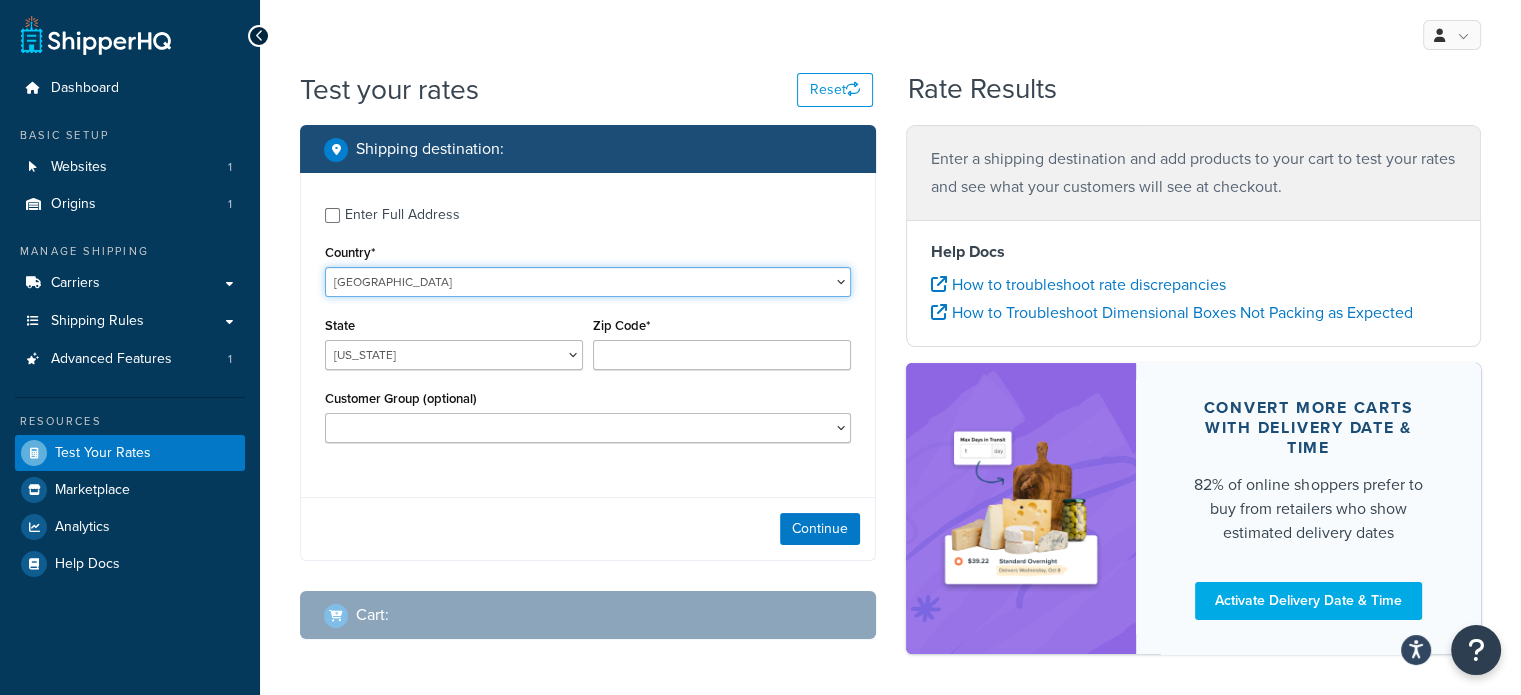 select on "AU" 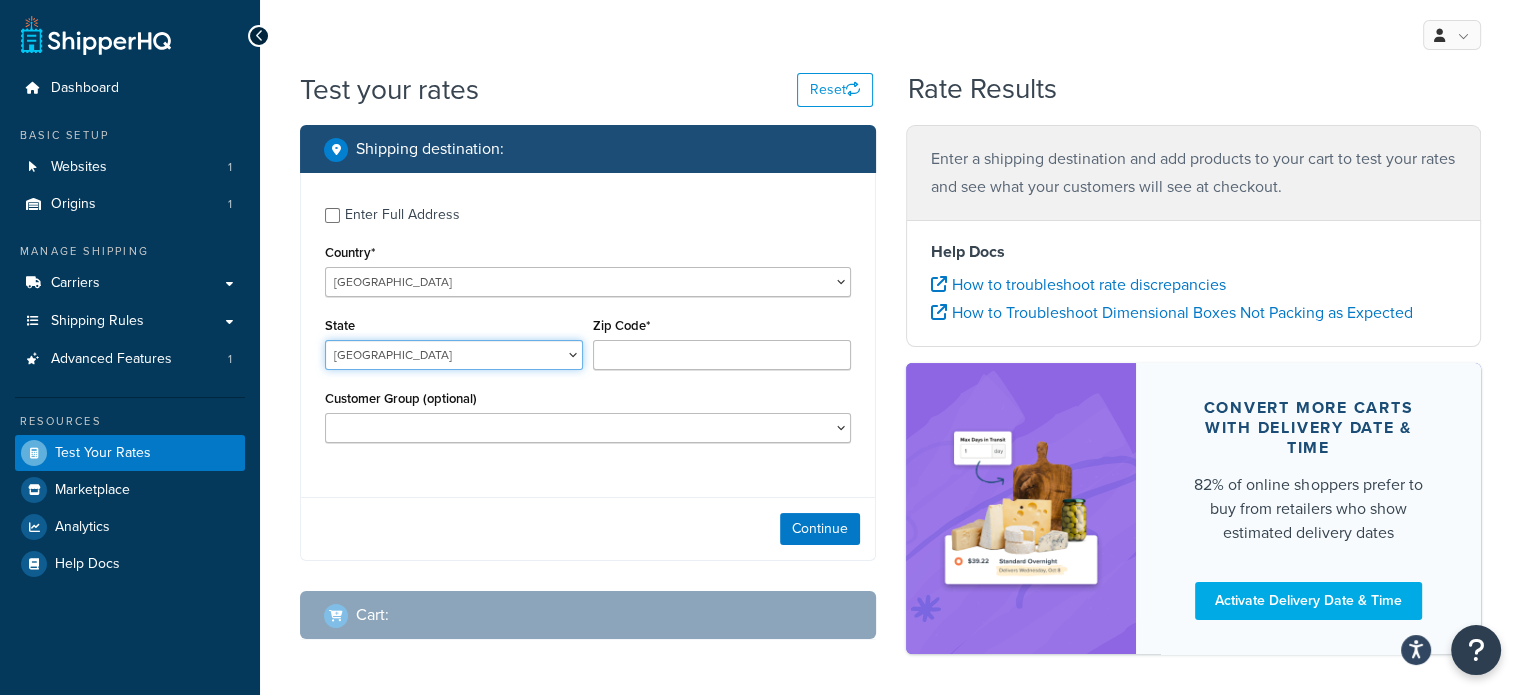click on "[GEOGRAPHIC_DATA]  [GEOGRAPHIC_DATA]  [GEOGRAPHIC_DATA]  [GEOGRAPHIC_DATA]  [GEOGRAPHIC_DATA]  [GEOGRAPHIC_DATA]  [GEOGRAPHIC_DATA]  [GEOGRAPHIC_DATA]" at bounding box center [454, 355] 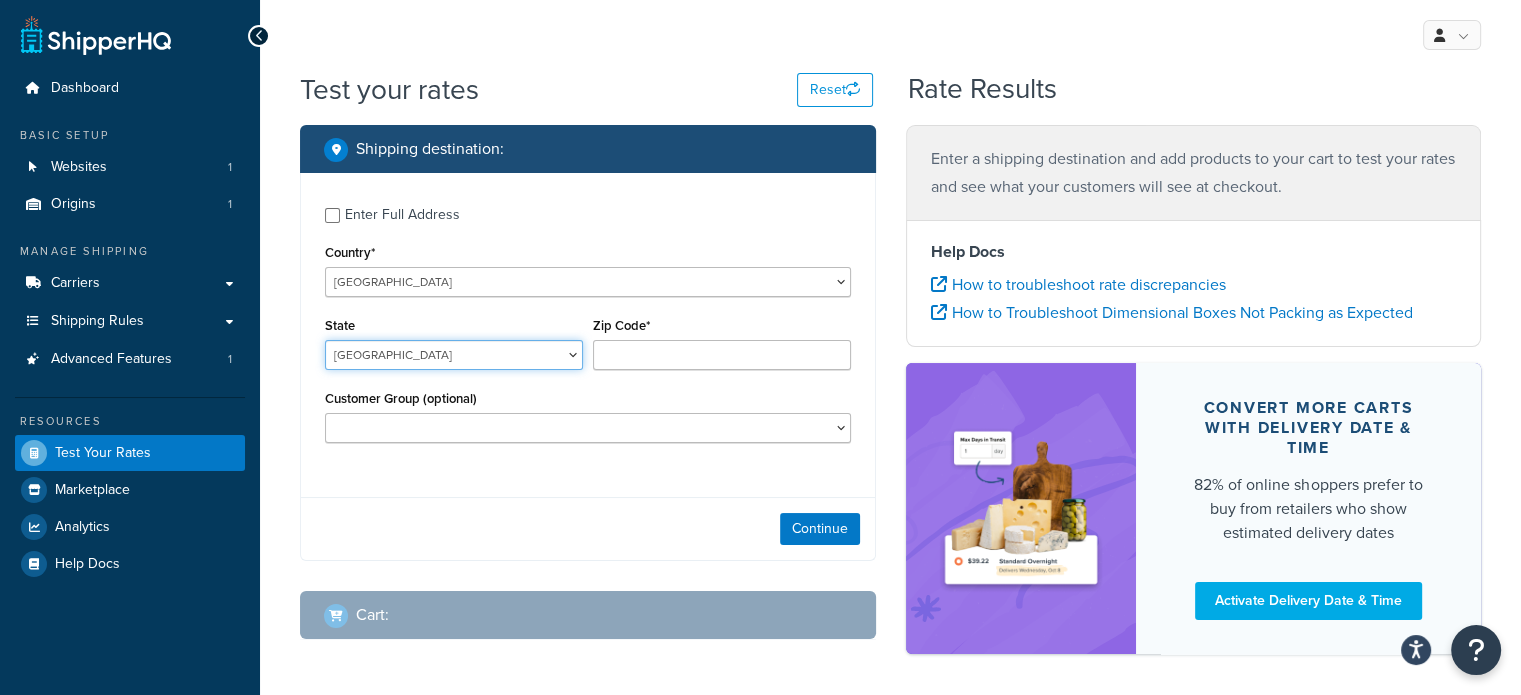 click on "[GEOGRAPHIC_DATA]  [GEOGRAPHIC_DATA]  [GEOGRAPHIC_DATA]  [GEOGRAPHIC_DATA]  [GEOGRAPHIC_DATA]  [GEOGRAPHIC_DATA]  [GEOGRAPHIC_DATA]  [GEOGRAPHIC_DATA]" at bounding box center (454, 355) 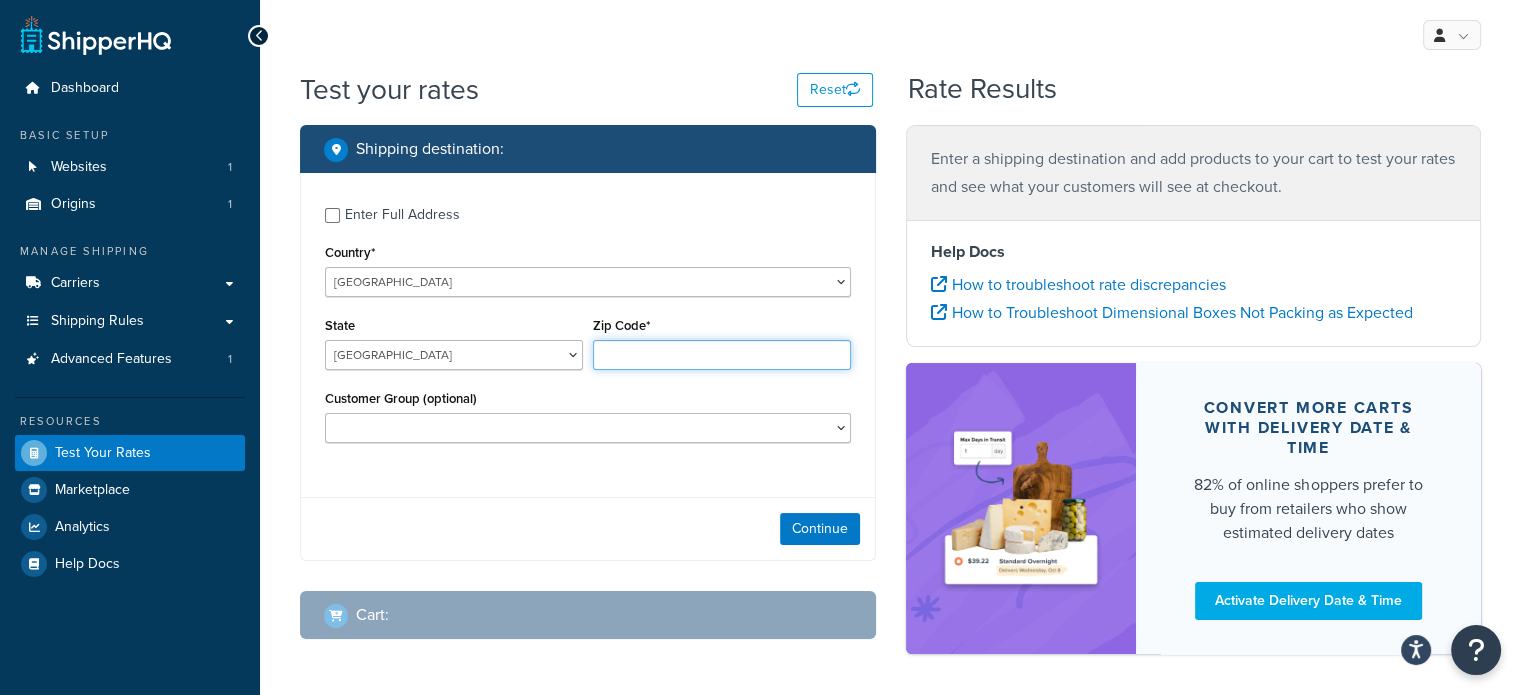 click on "Zip Code*" at bounding box center (722, 355) 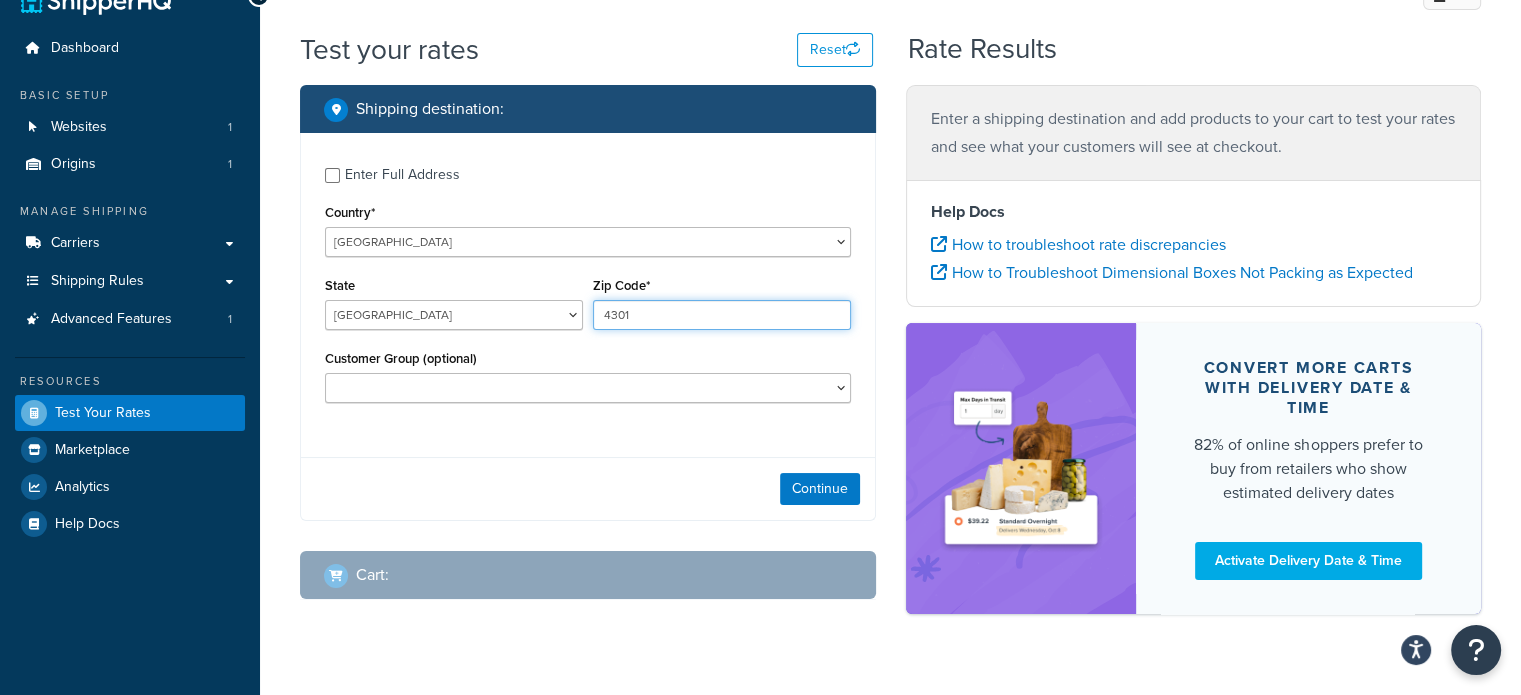 scroll, scrollTop: 78, scrollLeft: 0, axis: vertical 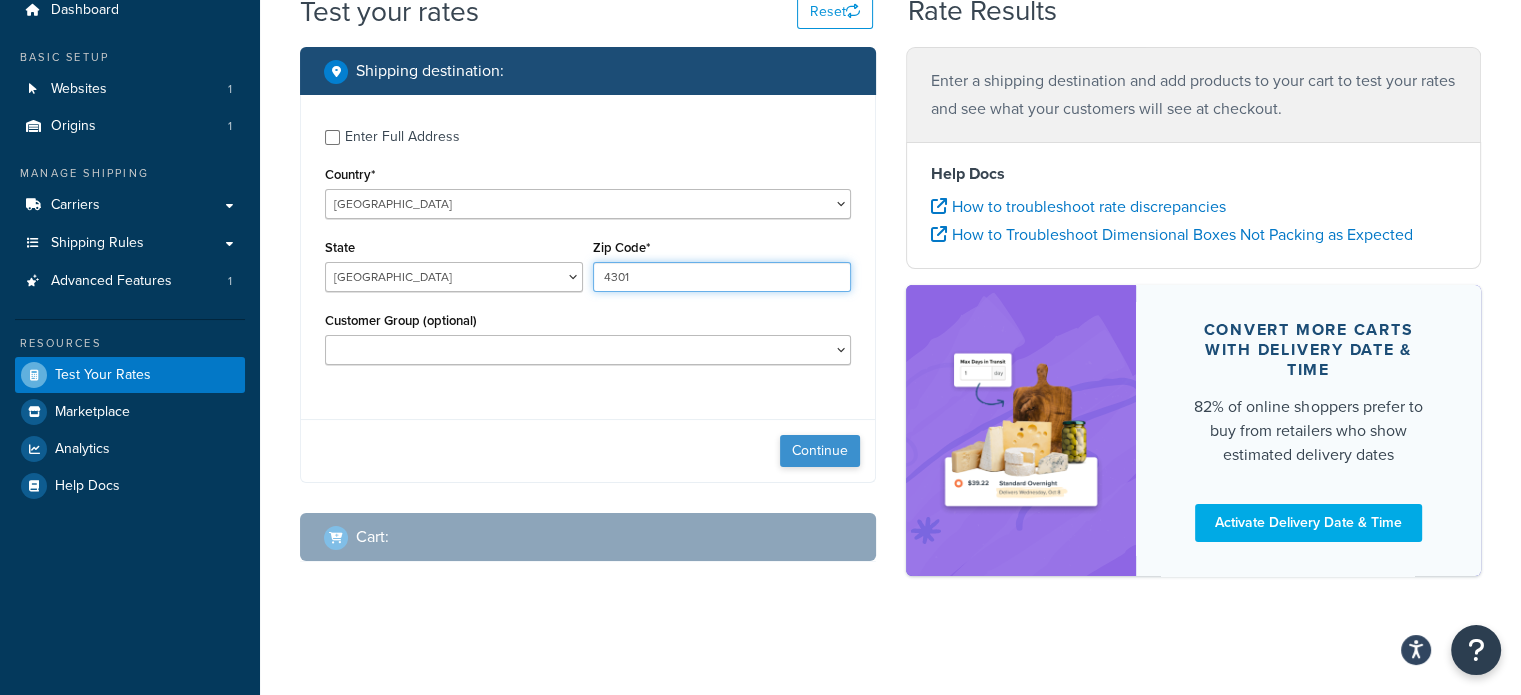 type on "4301" 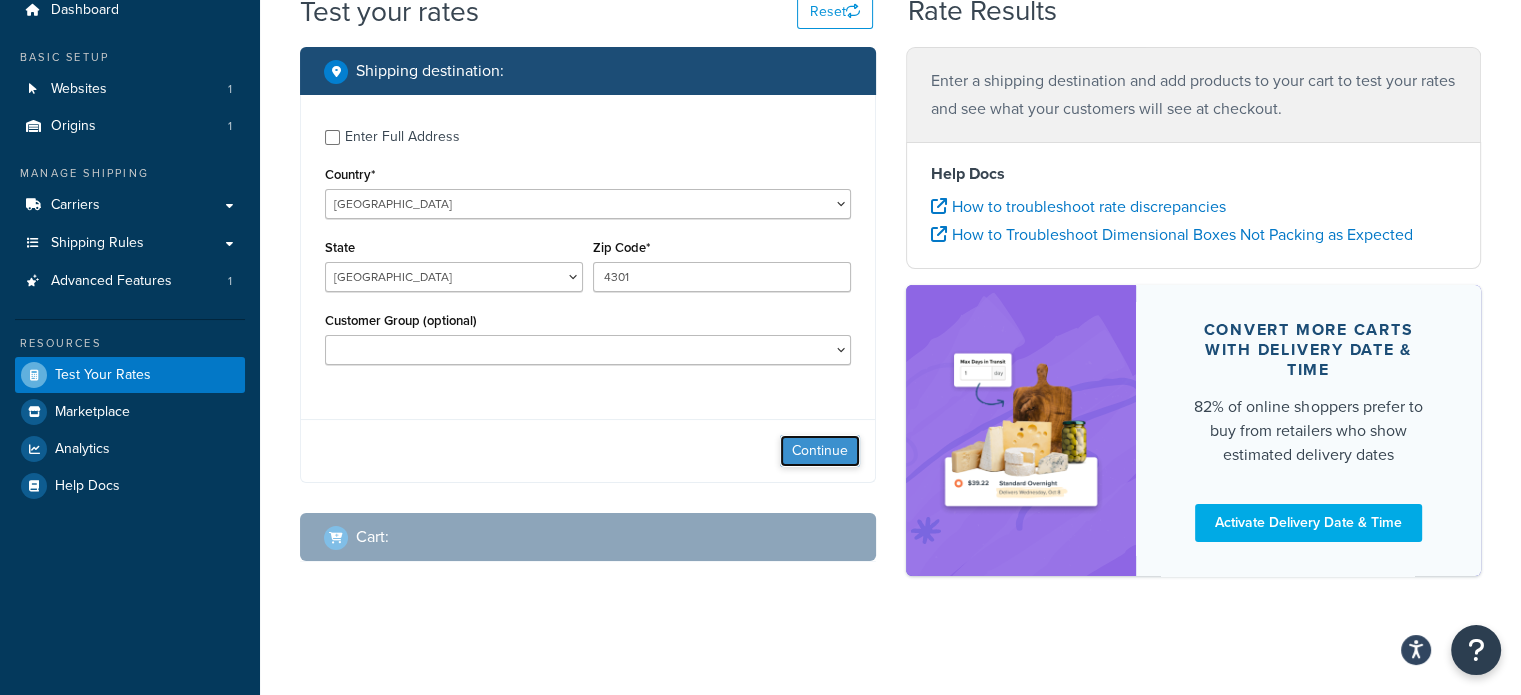 click on "Continue" at bounding box center [820, 451] 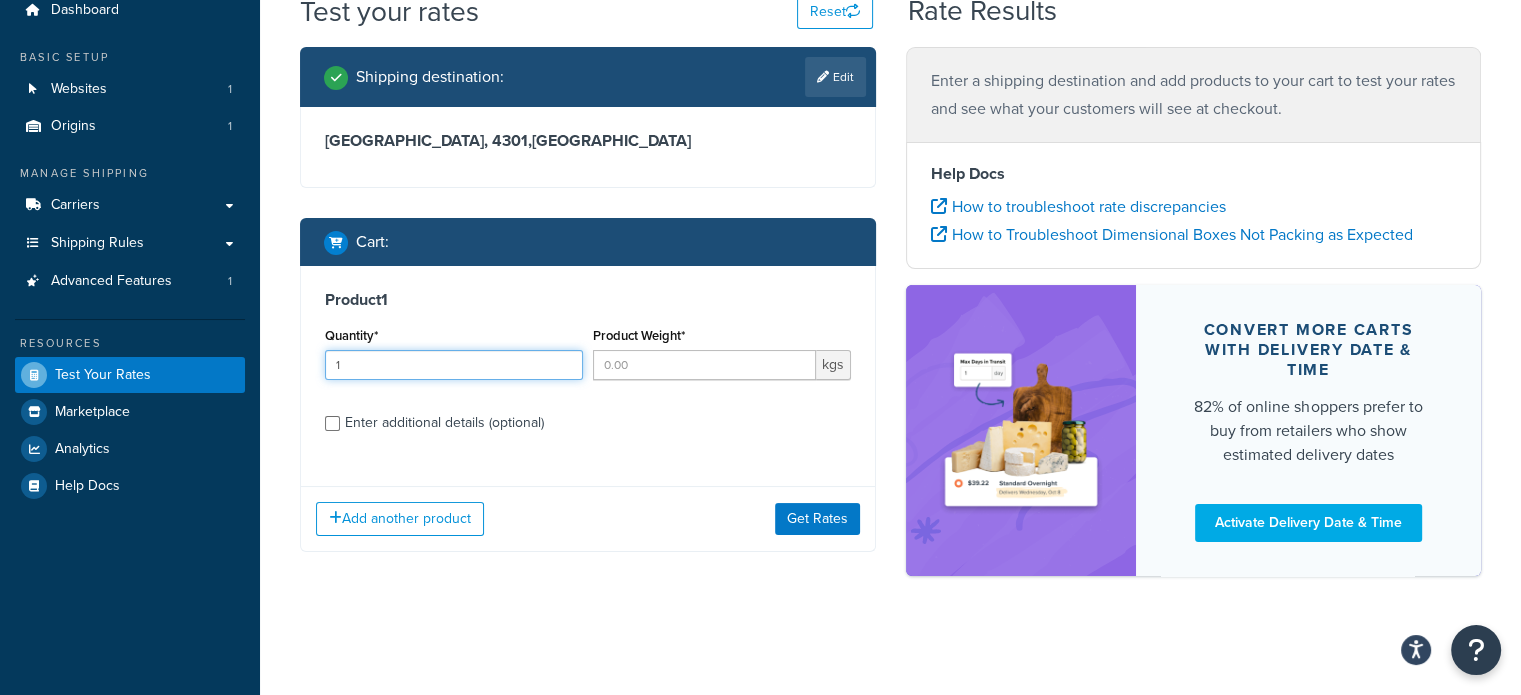 type on "1" 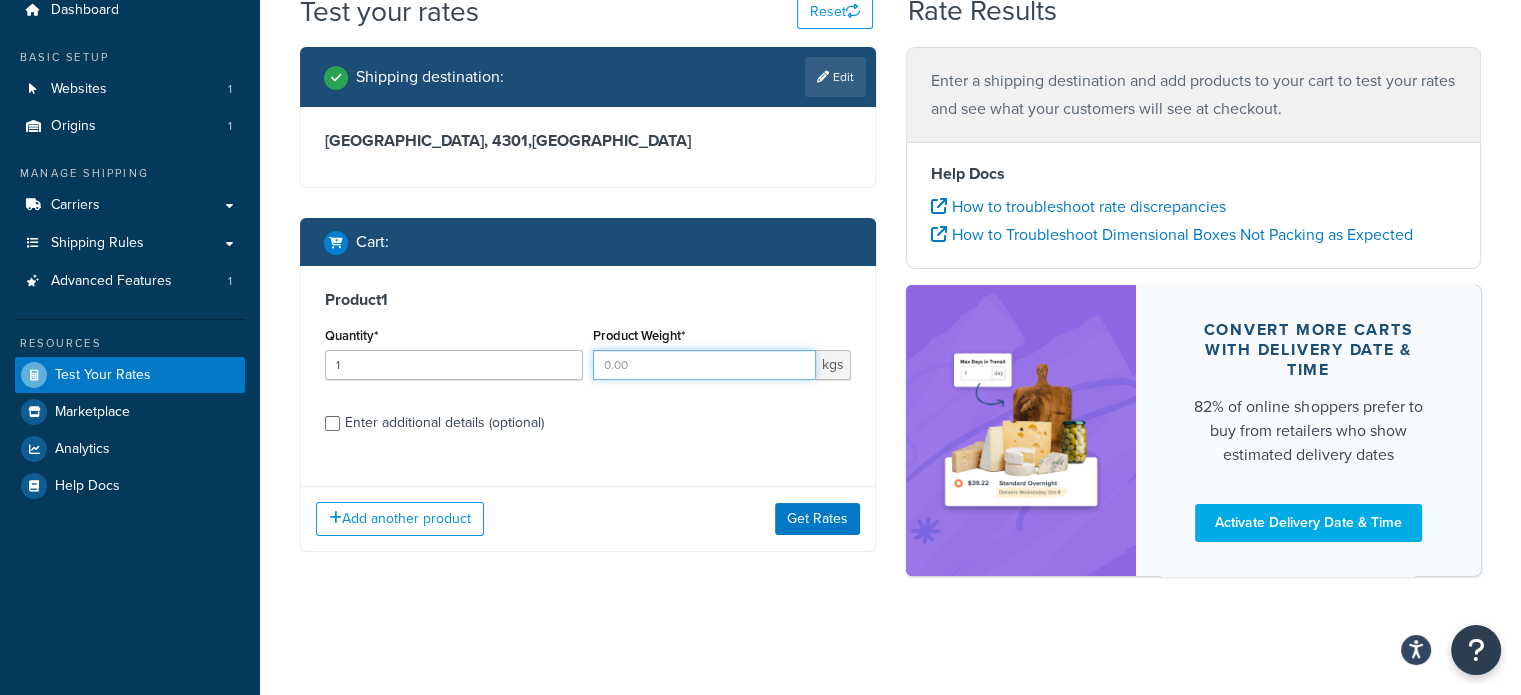 click on "Product Weight*" at bounding box center [704, 365] 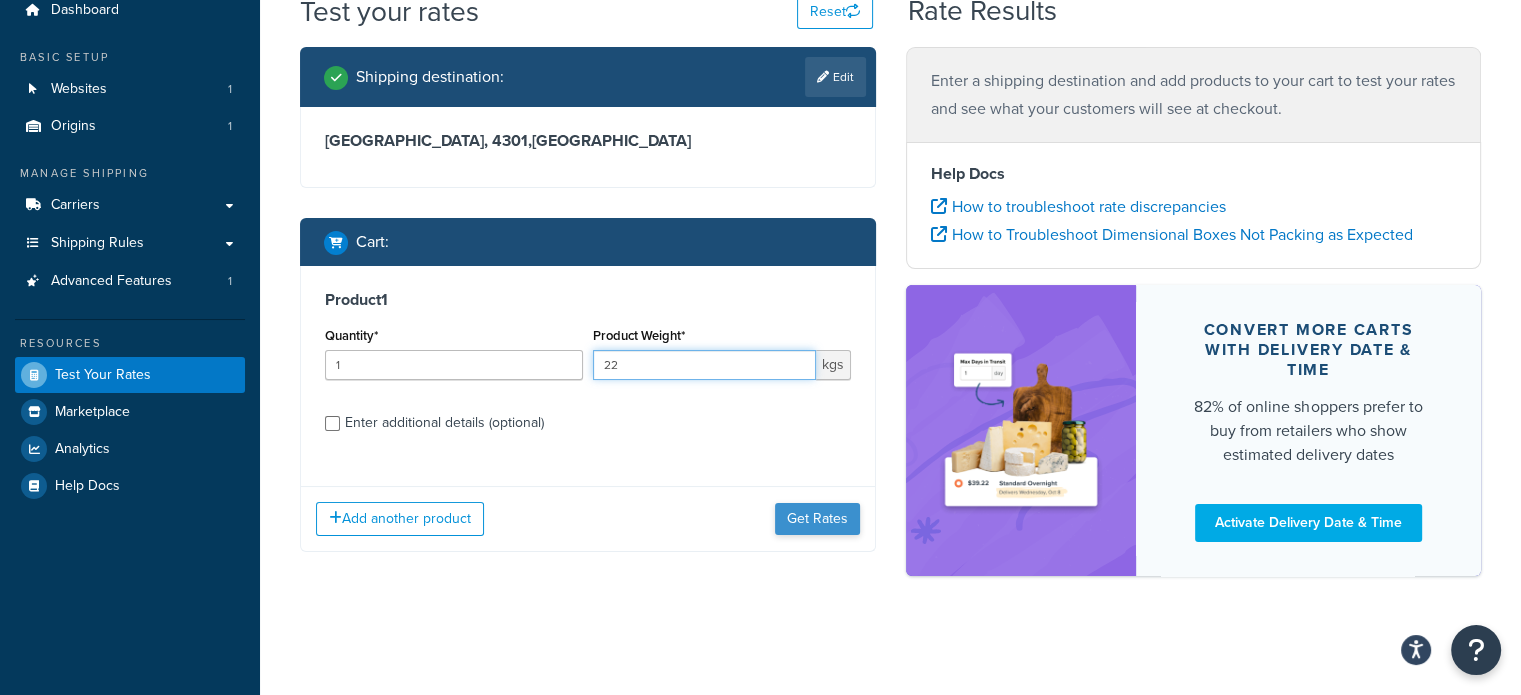 type on "22" 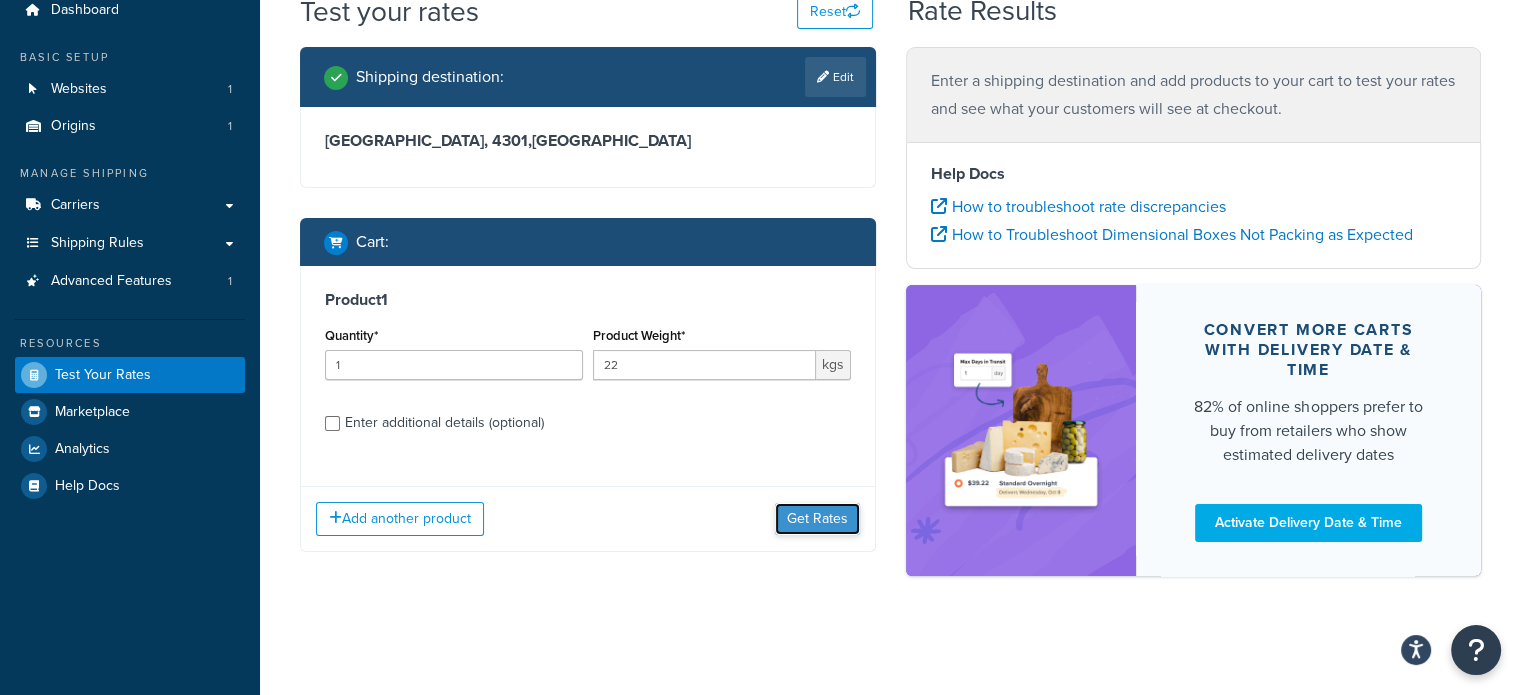 click on "Get Rates" at bounding box center (817, 519) 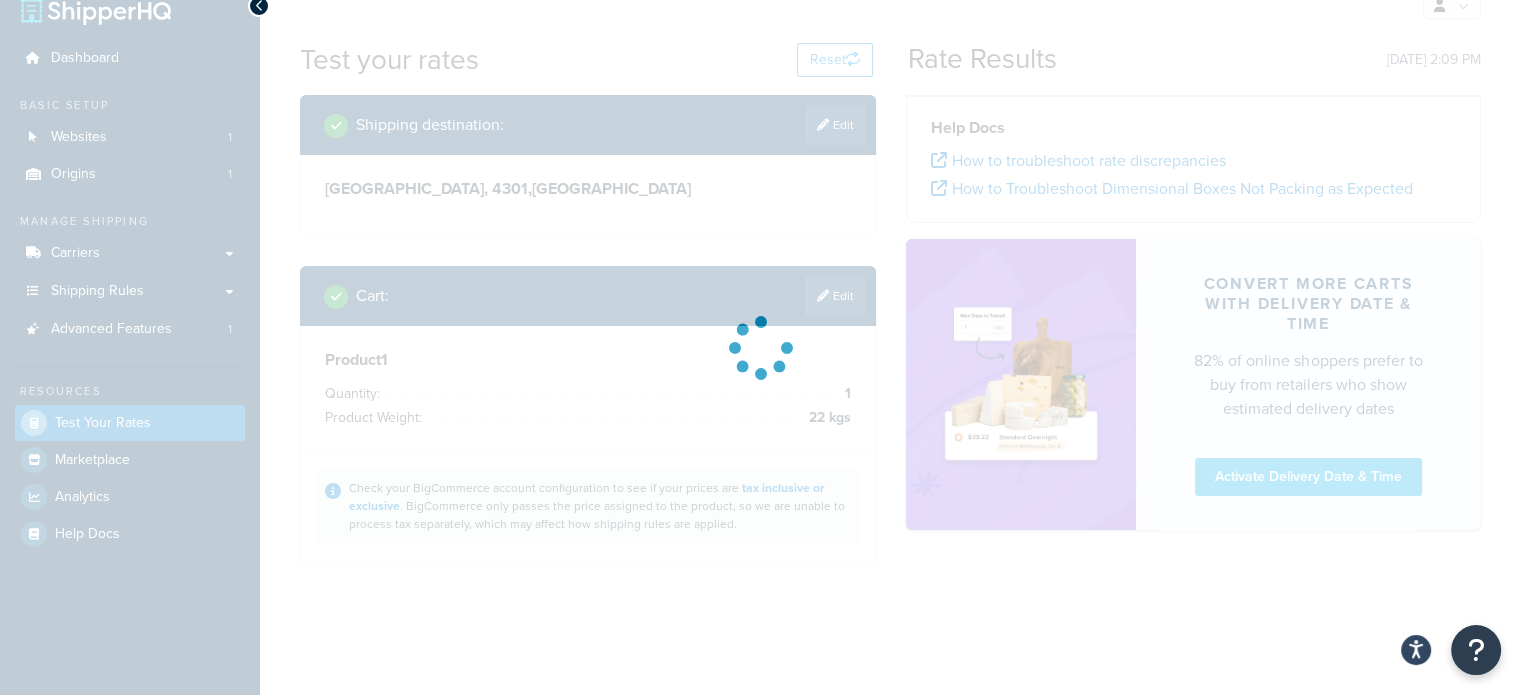 scroll, scrollTop: 78, scrollLeft: 0, axis: vertical 